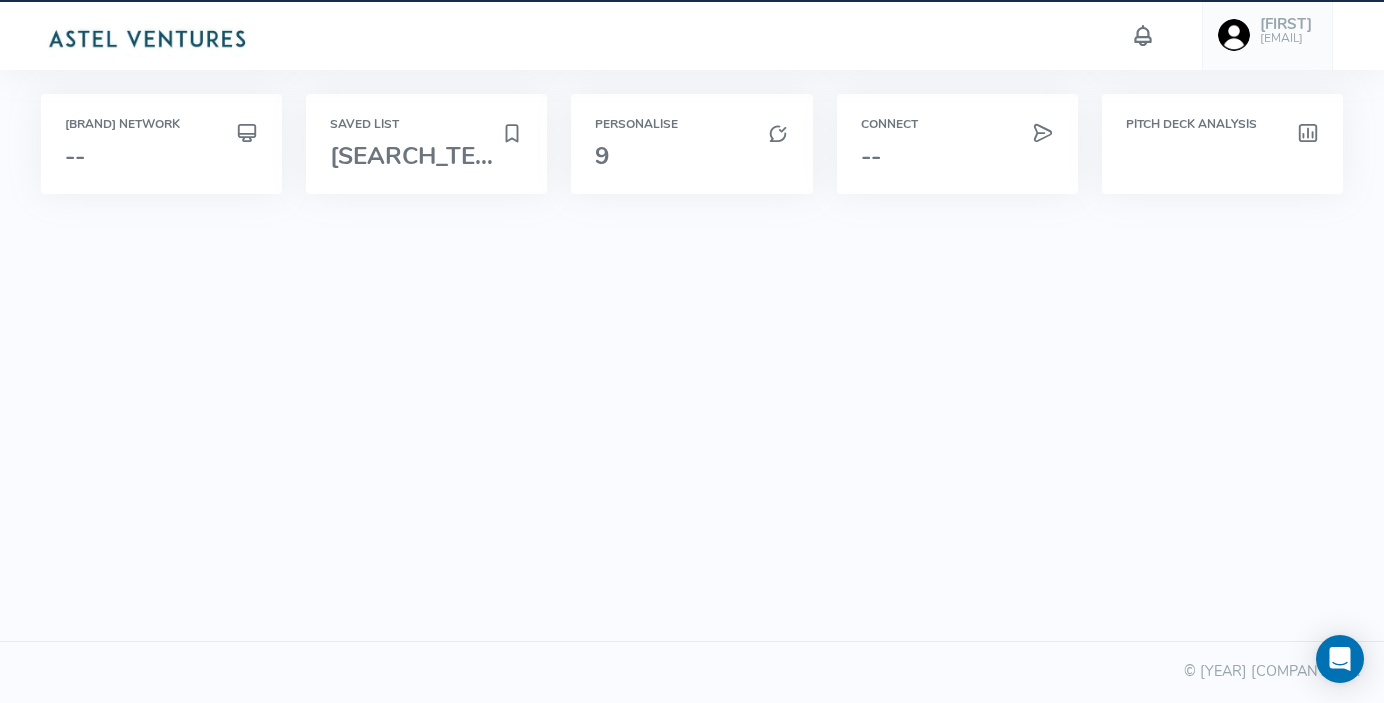 scroll, scrollTop: 0, scrollLeft: 0, axis: both 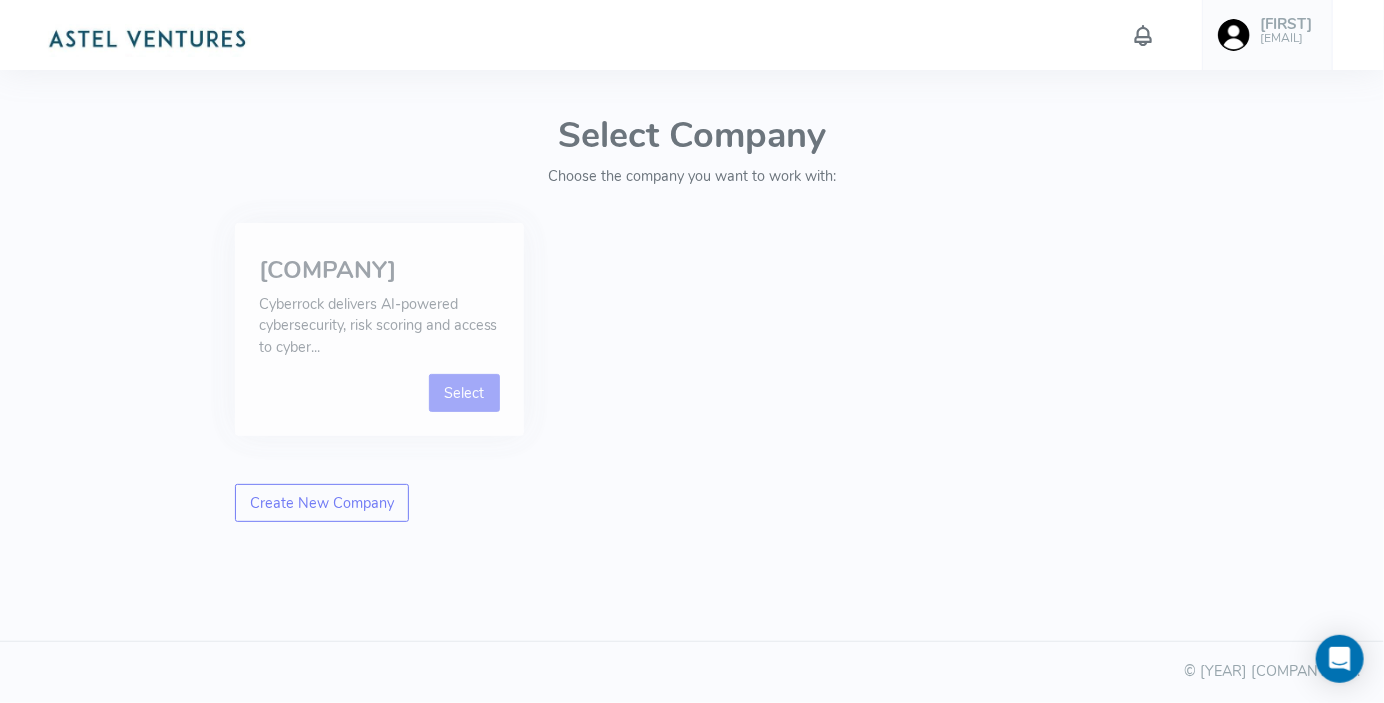 click on "Select" at bounding box center [464, 393] 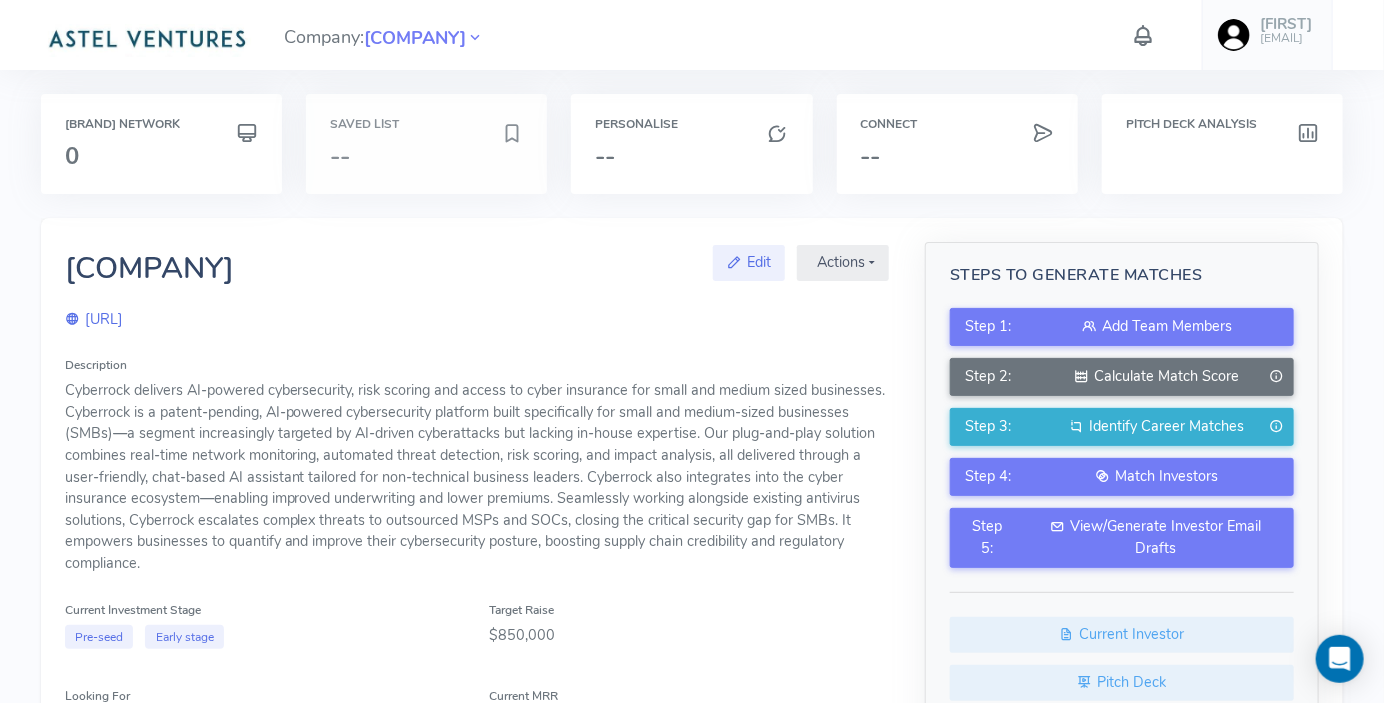 click on "Saved List --" at bounding box center (161, 144) 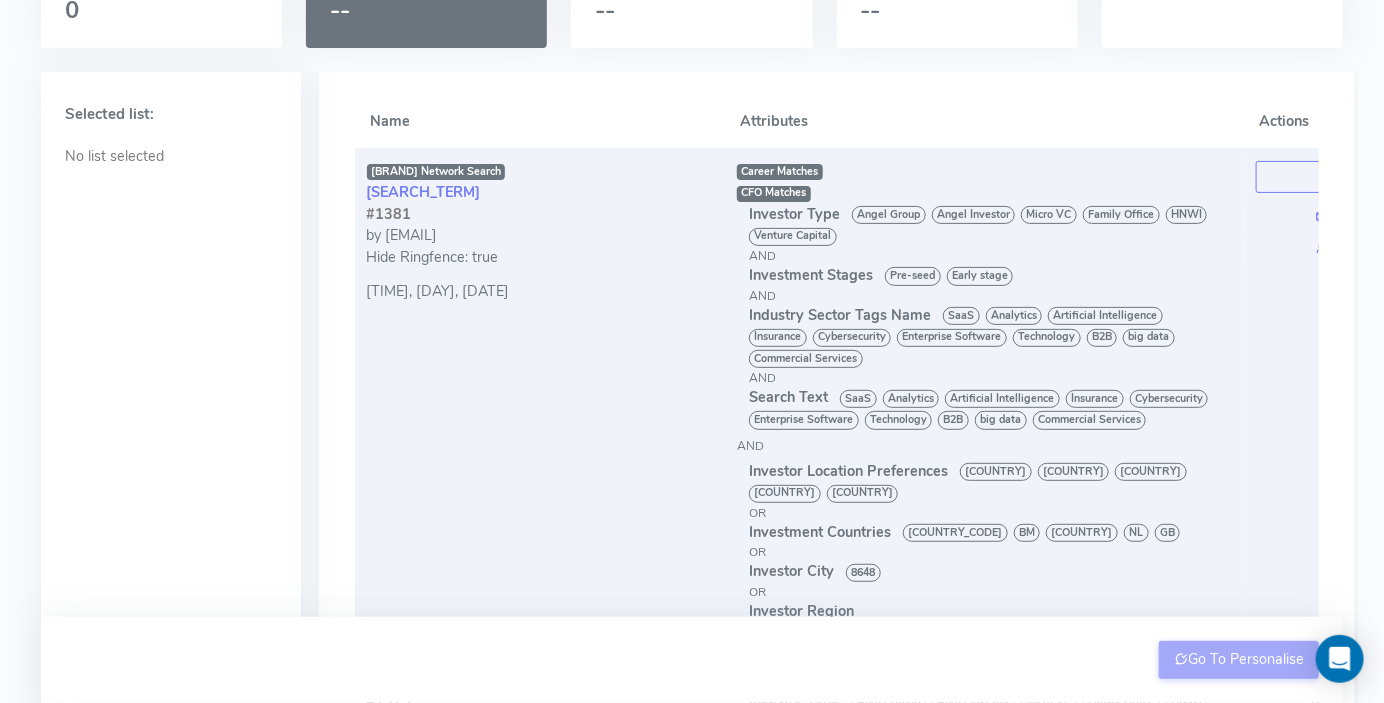 scroll, scrollTop: 0, scrollLeft: 0, axis: both 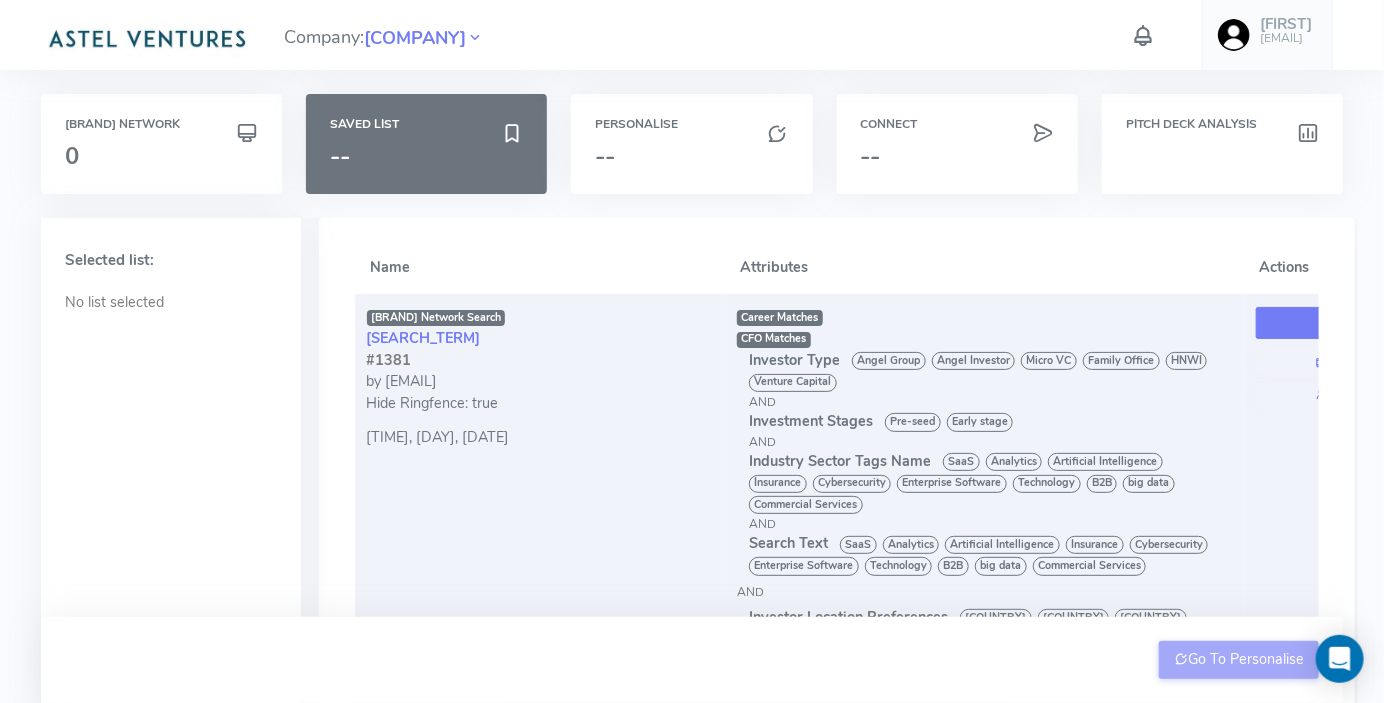 click on "Select" at bounding box center (1359, 323) 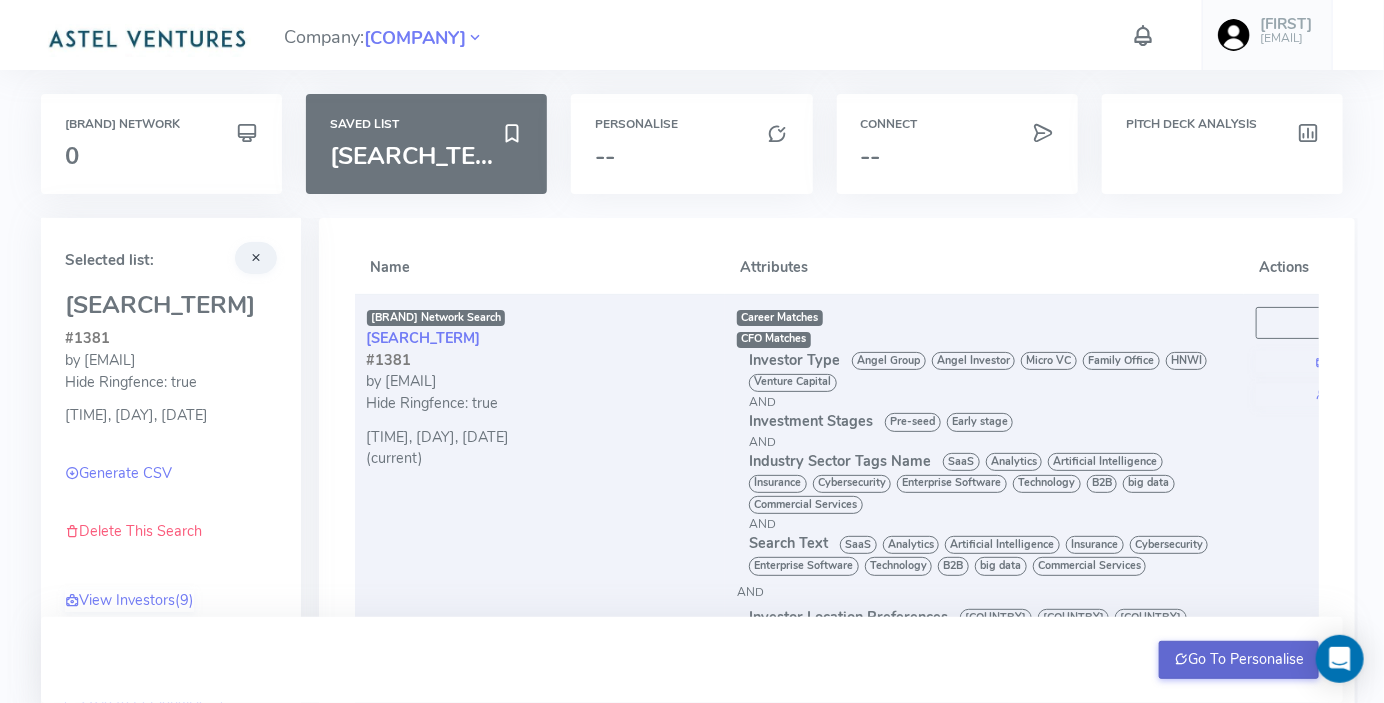 click on "Go To Personalise" at bounding box center (1239, 660) 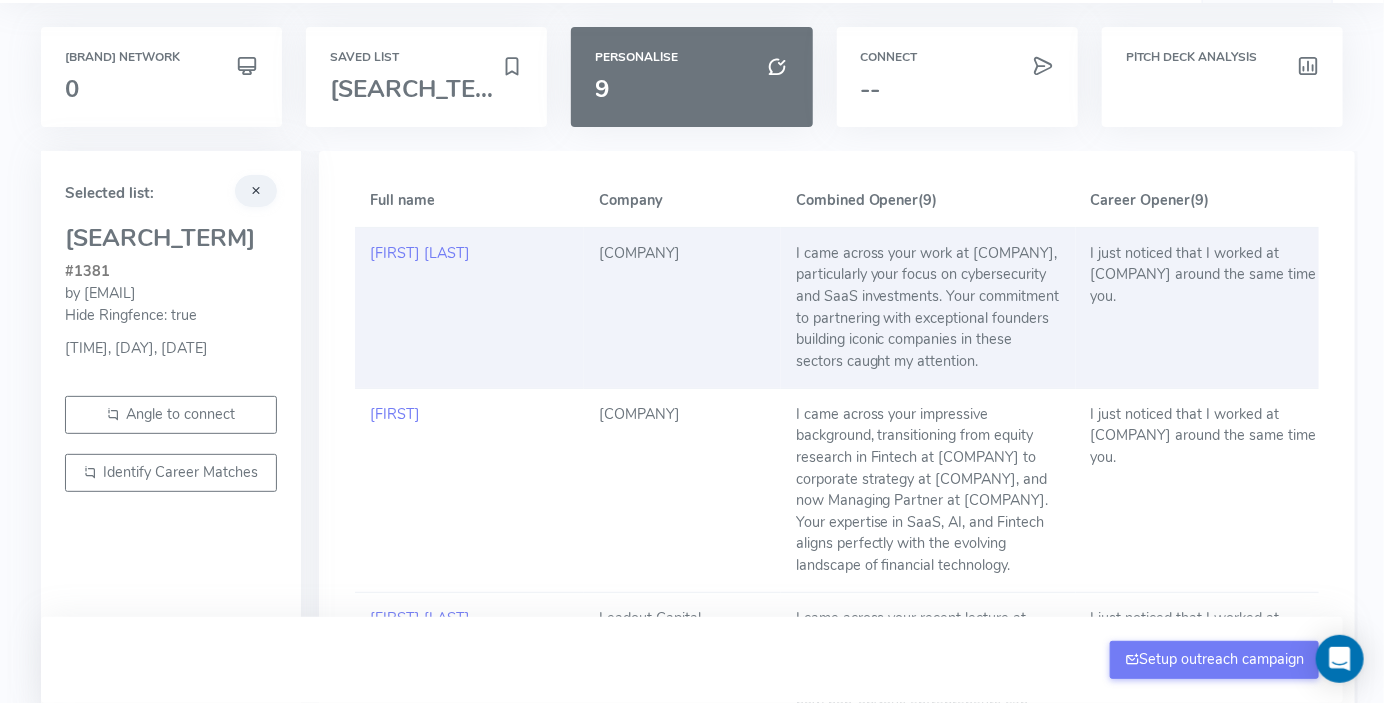 scroll, scrollTop: 0, scrollLeft: 0, axis: both 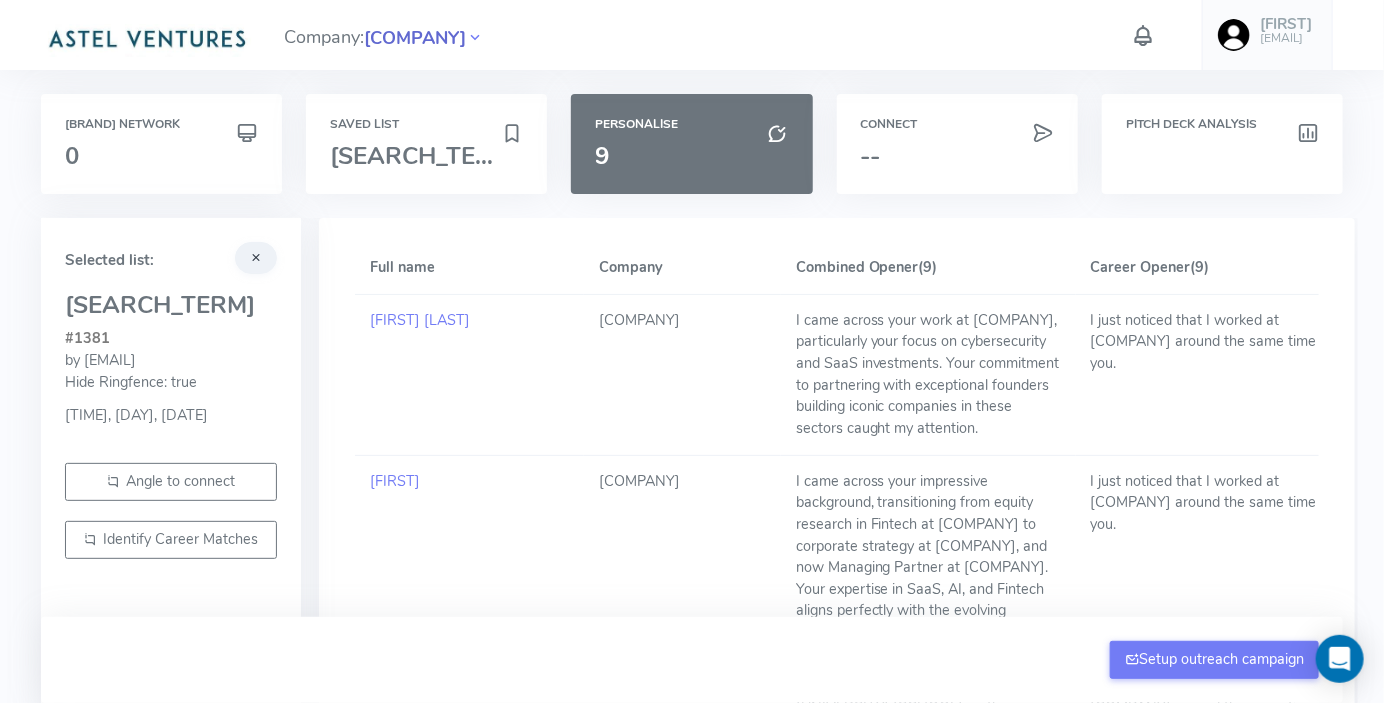 click on "[COMPANY]" at bounding box center (415, 38) 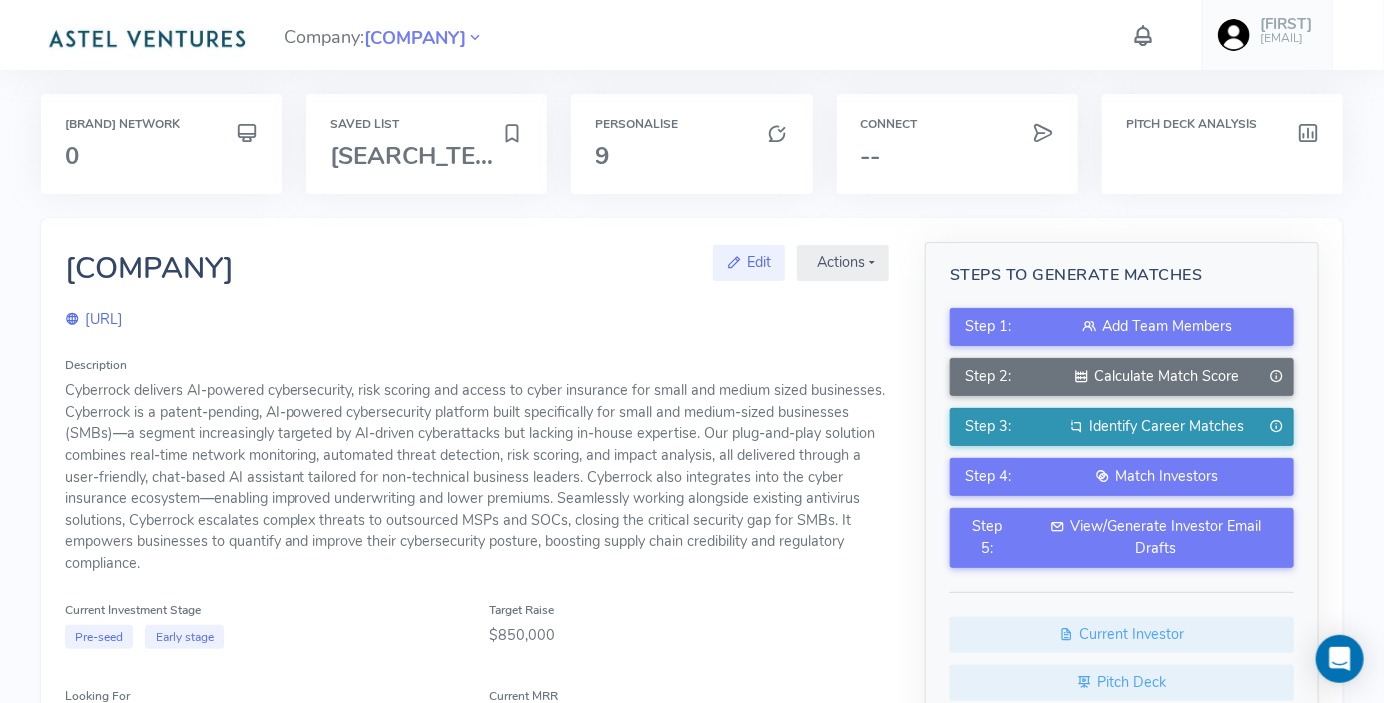 click on "Identify Career Matches" at bounding box center (1167, 426) 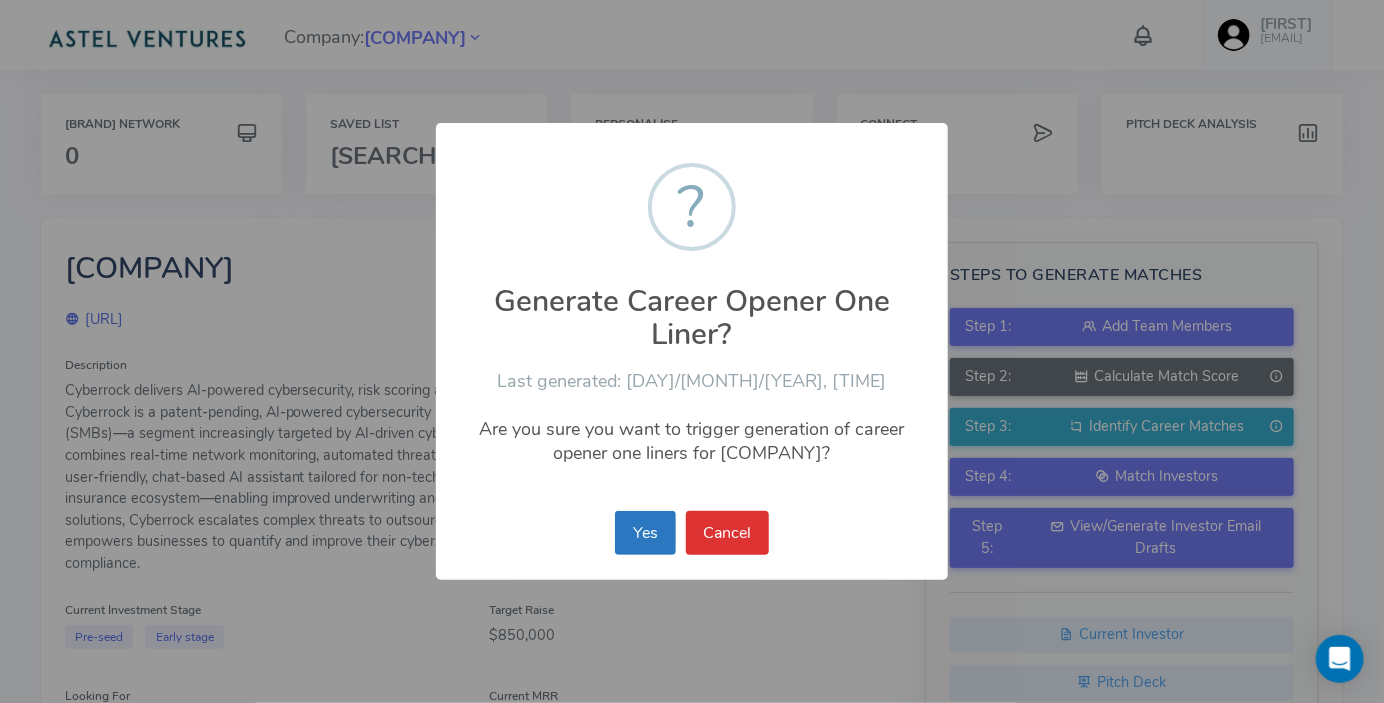 click on "Yes" at bounding box center (645, 533) 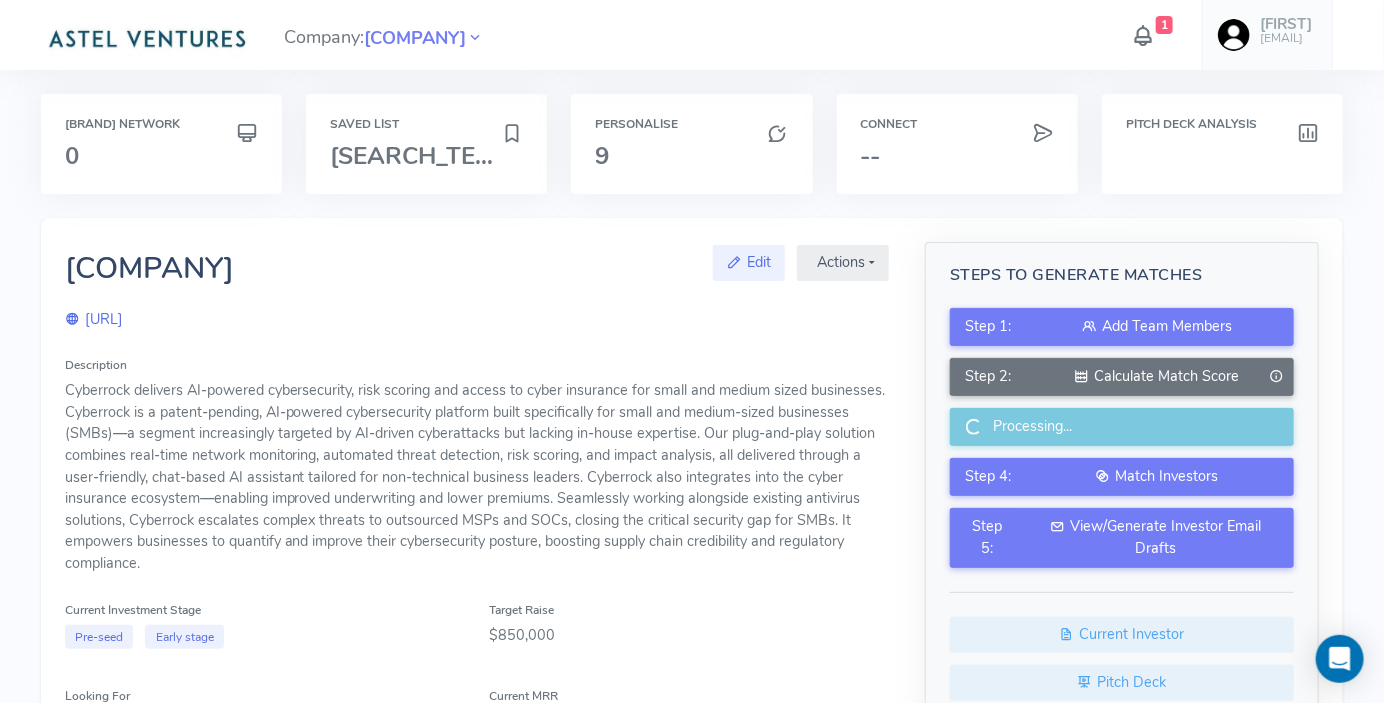 click at bounding box center [1143, 35] 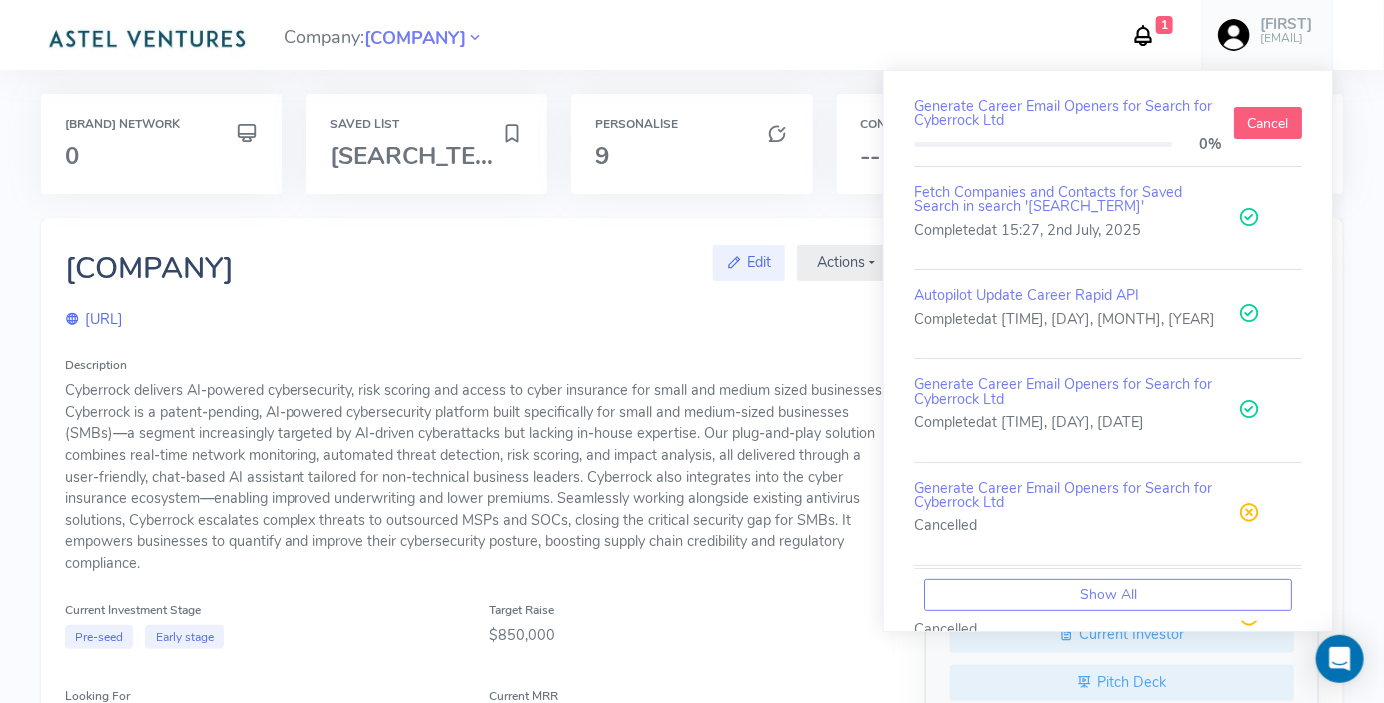 click on "Cancel" at bounding box center (1268, 123) 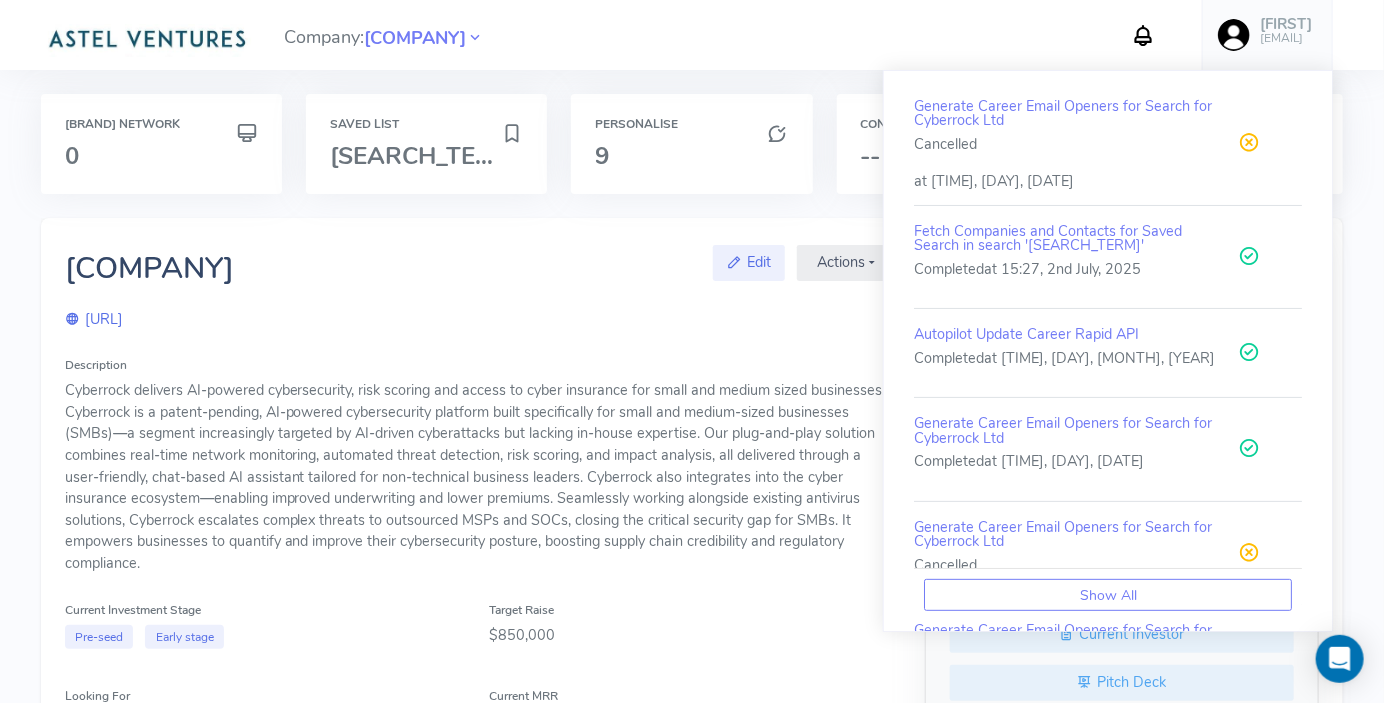 click on "https://cyberrock.ai" at bounding box center (477, 320) 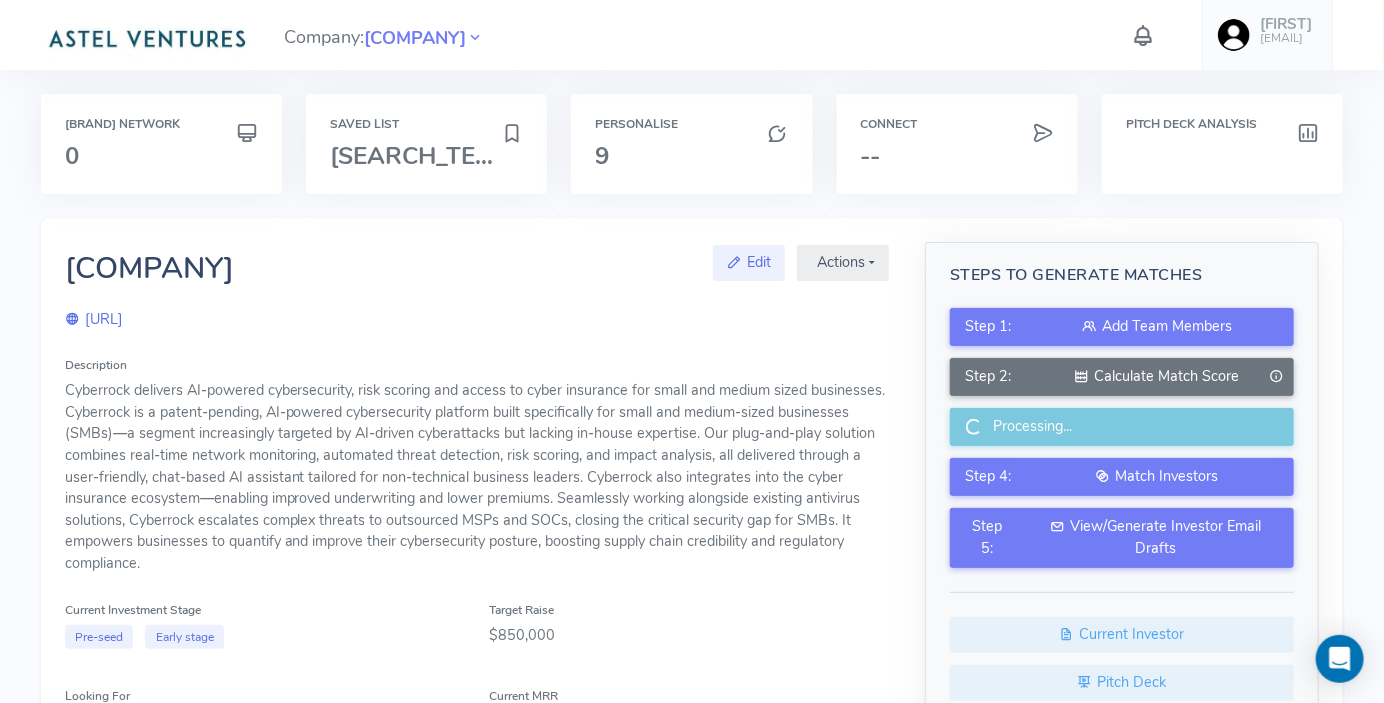 click at bounding box center (1143, 35) 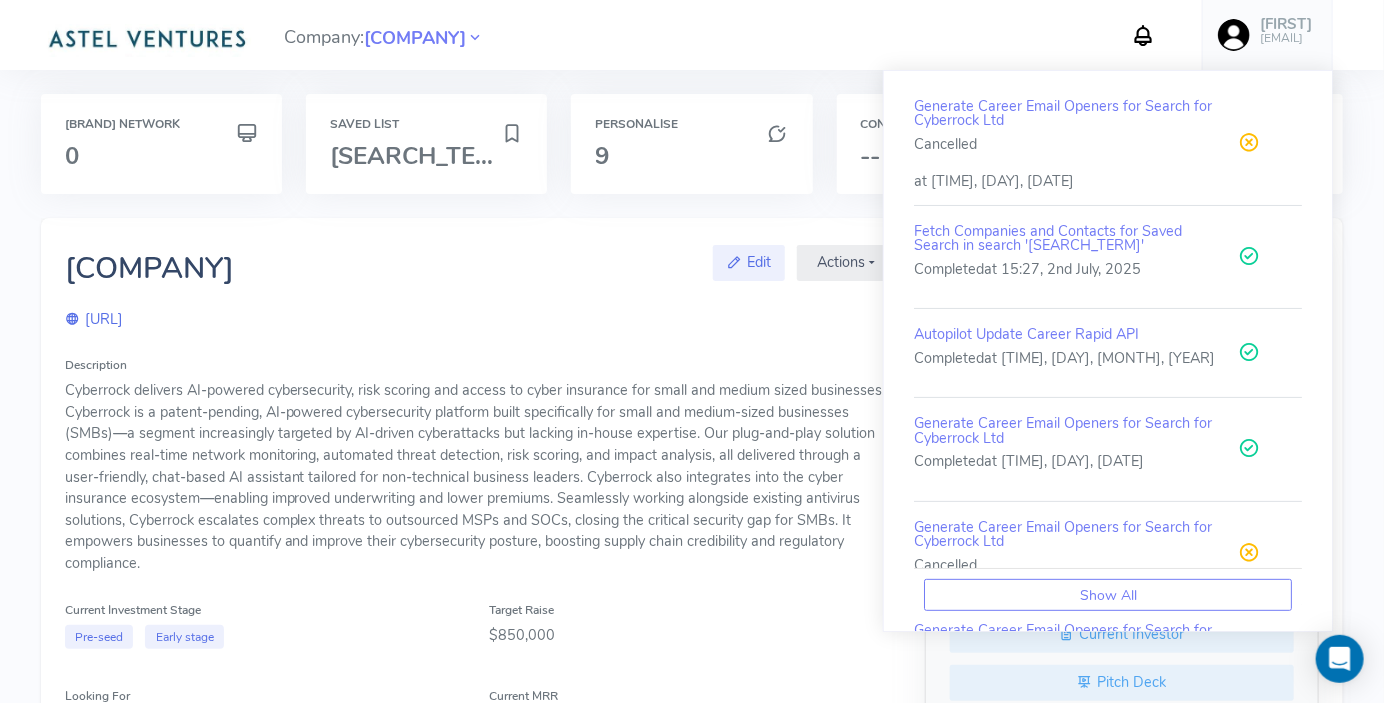 click on "Company:  Cyberrock Ltd Generate Career Email Openers for Search for Cyberrock Ltd Cancelled at 11:13, 3rd July, 2025 Fetch Companies and Contacts for Saved Search in search 'Astel Search Cyberrock Ltd: Reduced CFO Career Matches'  Completed  at 15:27, 2nd July, 2025 Autopilot Update Career Rapid API  Completed  at 11:56, 2nd July, 2025 Generate Career Email Openers for Search for Cyberrock Ltd  Completed  at 0:46, 2nd July, 2025 Generate Career Email Openers for Search for Cyberrock Ltd Cancelled Generate Career Email Openers for Search for Cyberrock Ltd Cancelled Calculate Investor Match Score for Cyberrock Ltd  Completed  at 0:55, 1st July, 2025 Calculate Investor Match Score for Cyberrock Ltd Cancelled Generate Career Email Openers for Search for Cyberrock Ltd Cancelled at 15:43, 30th June, 2025 Generate Combined Email Openers for Search for Cyberrock Ltd in search 'Astel Match JC First Test Cyberrock Ltd' Cancelled at 15:33, 30th June, 2025  Show All  John john.creaton@cyberrock.ai Account AI Keys" at bounding box center [692, 1501] 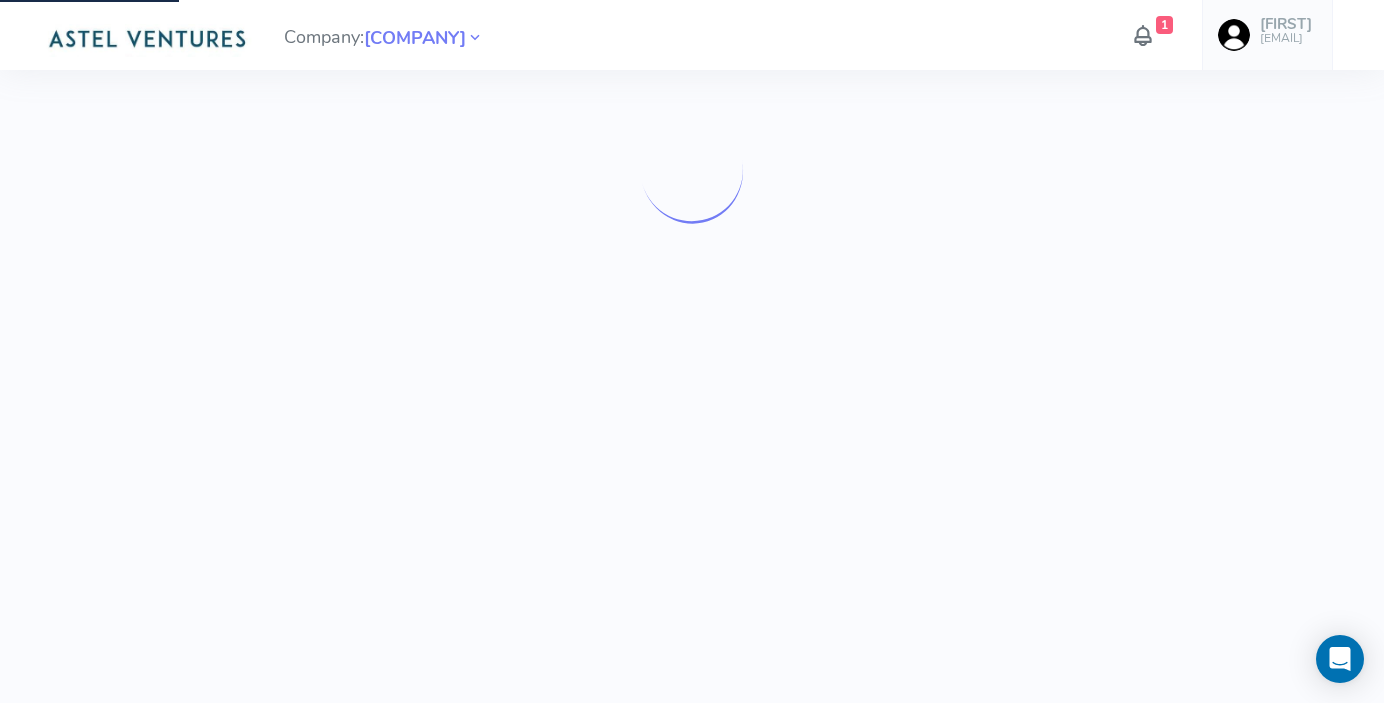 scroll, scrollTop: 0, scrollLeft: 0, axis: both 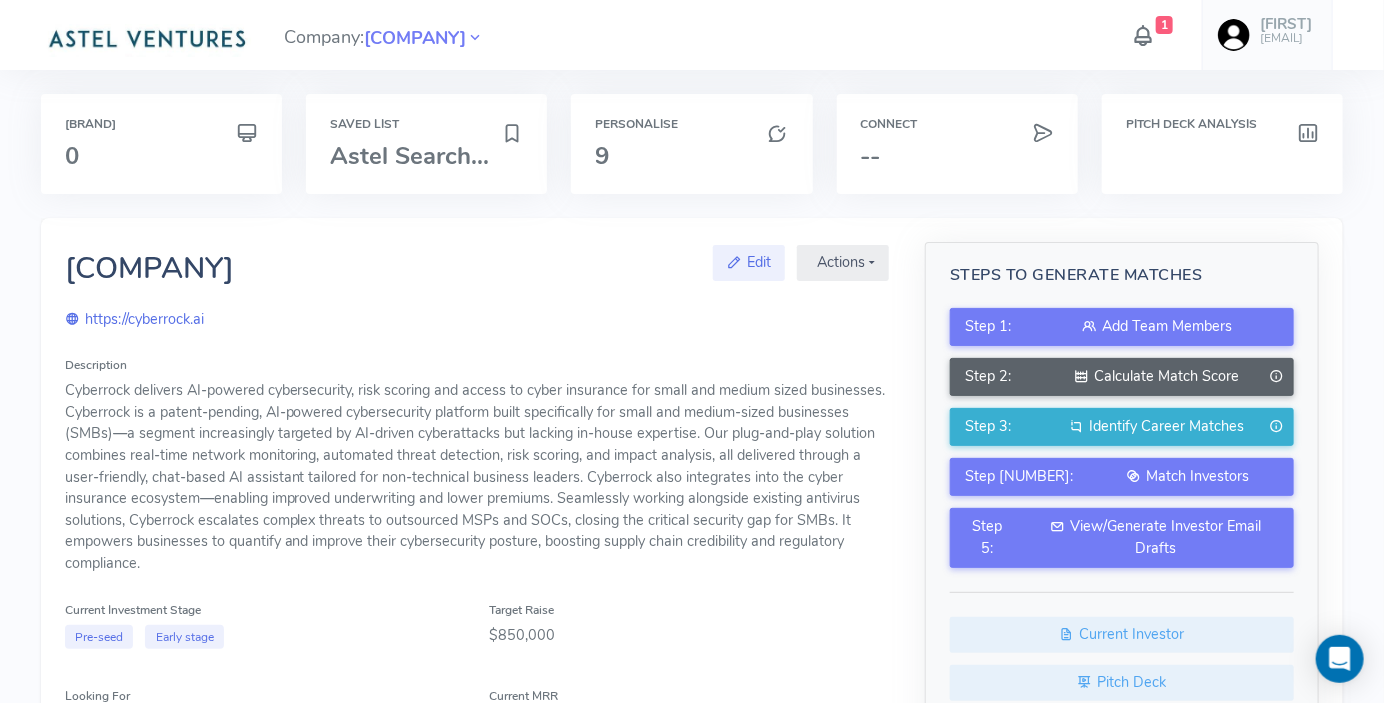 click on "Calculate Match Score" at bounding box center [1157, 377] 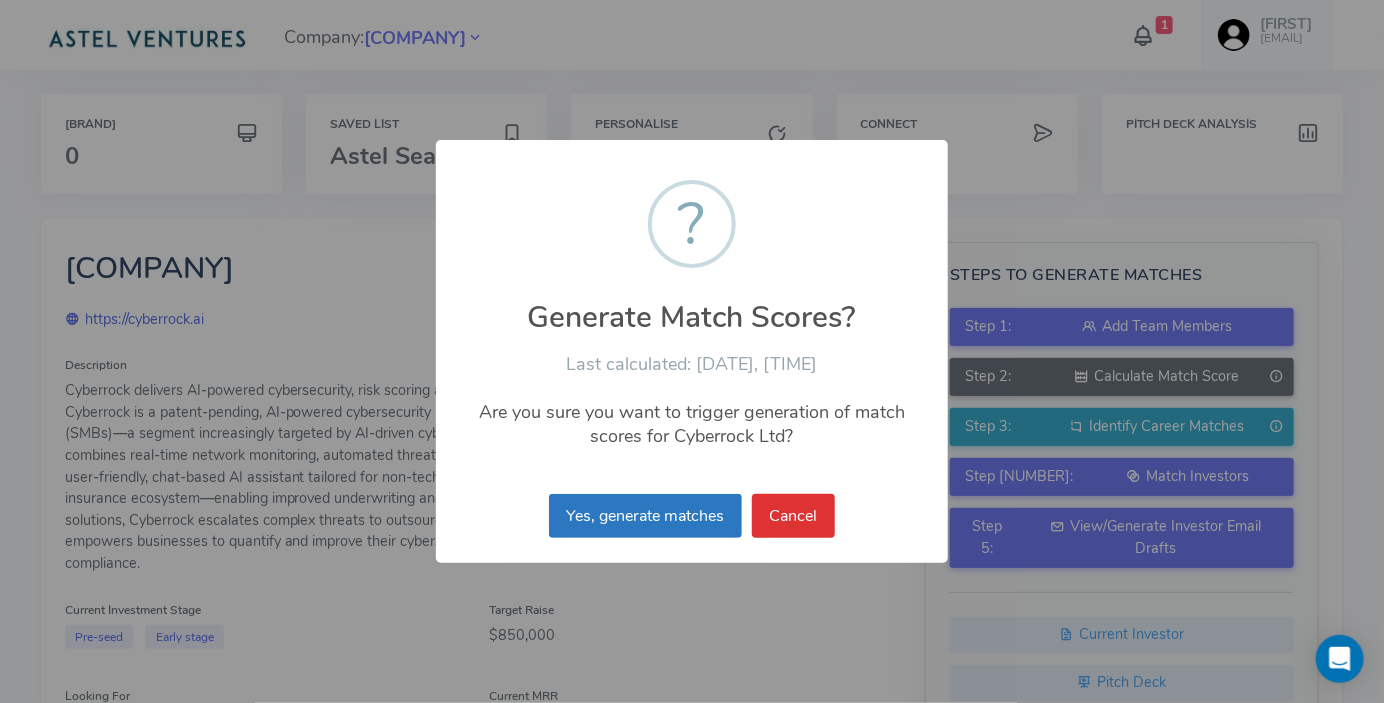 click on "Yes, generate matches" at bounding box center (645, 516) 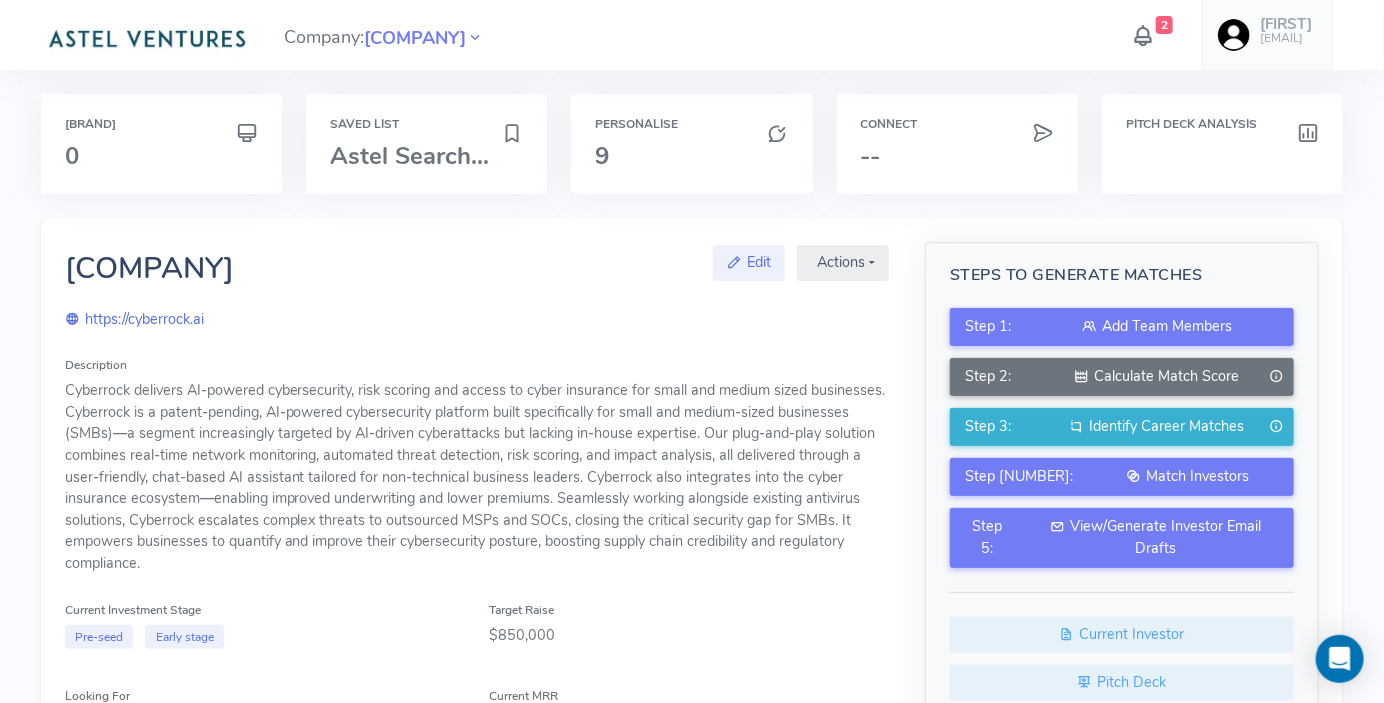 click at bounding box center (1143, 35) 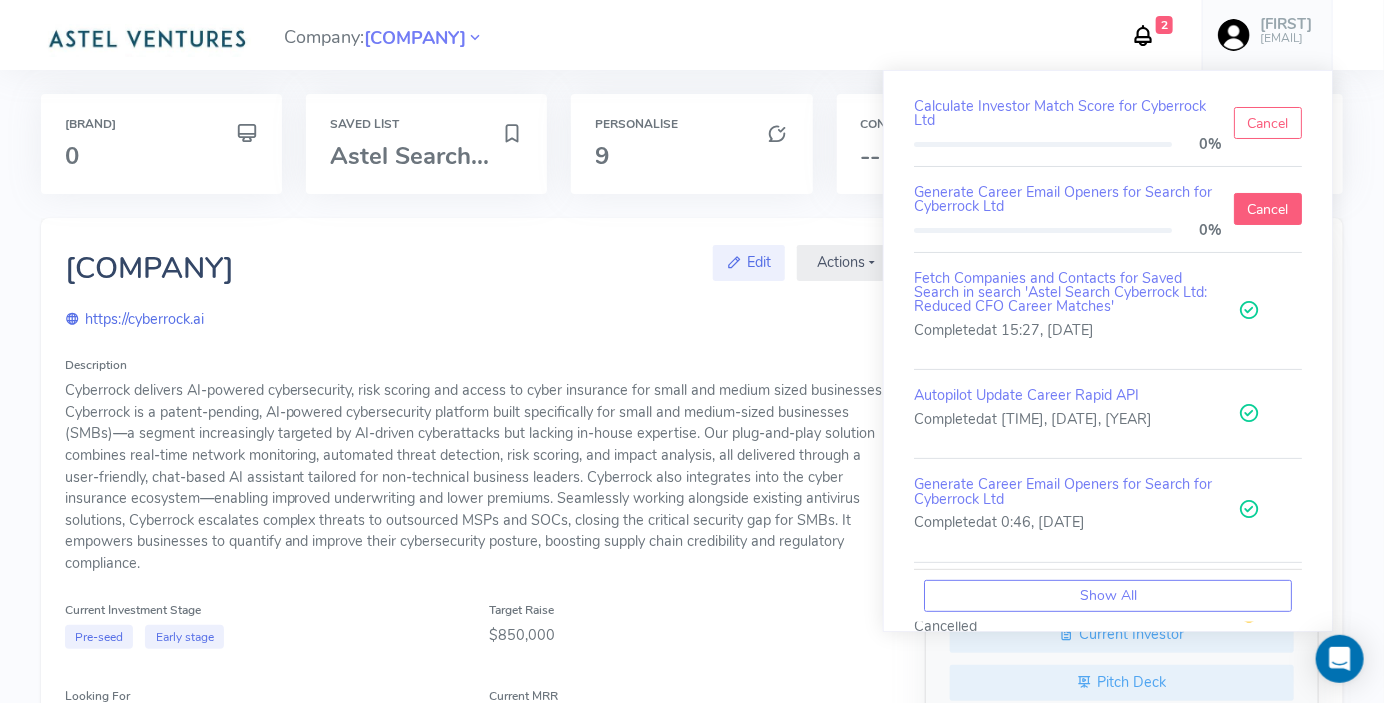 click on "Cancel" at bounding box center [1268, 123] 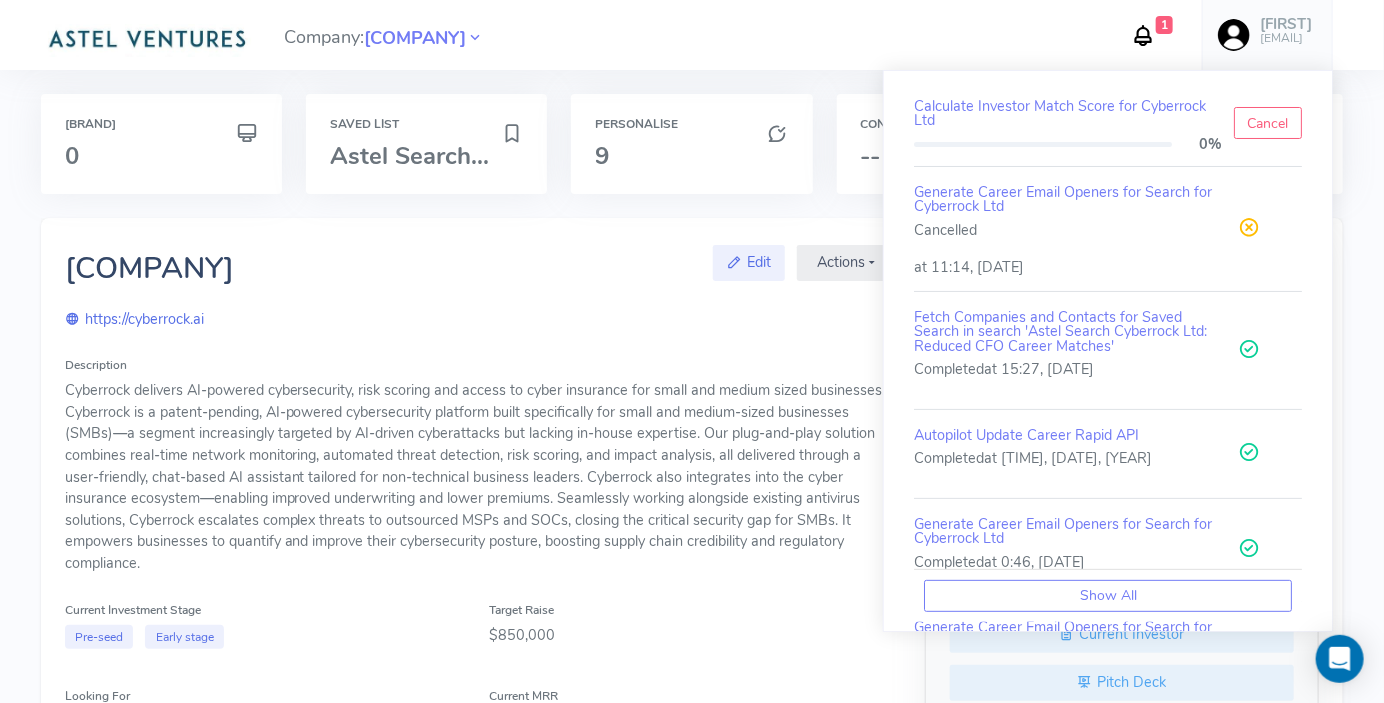 click at bounding box center (1143, 35) 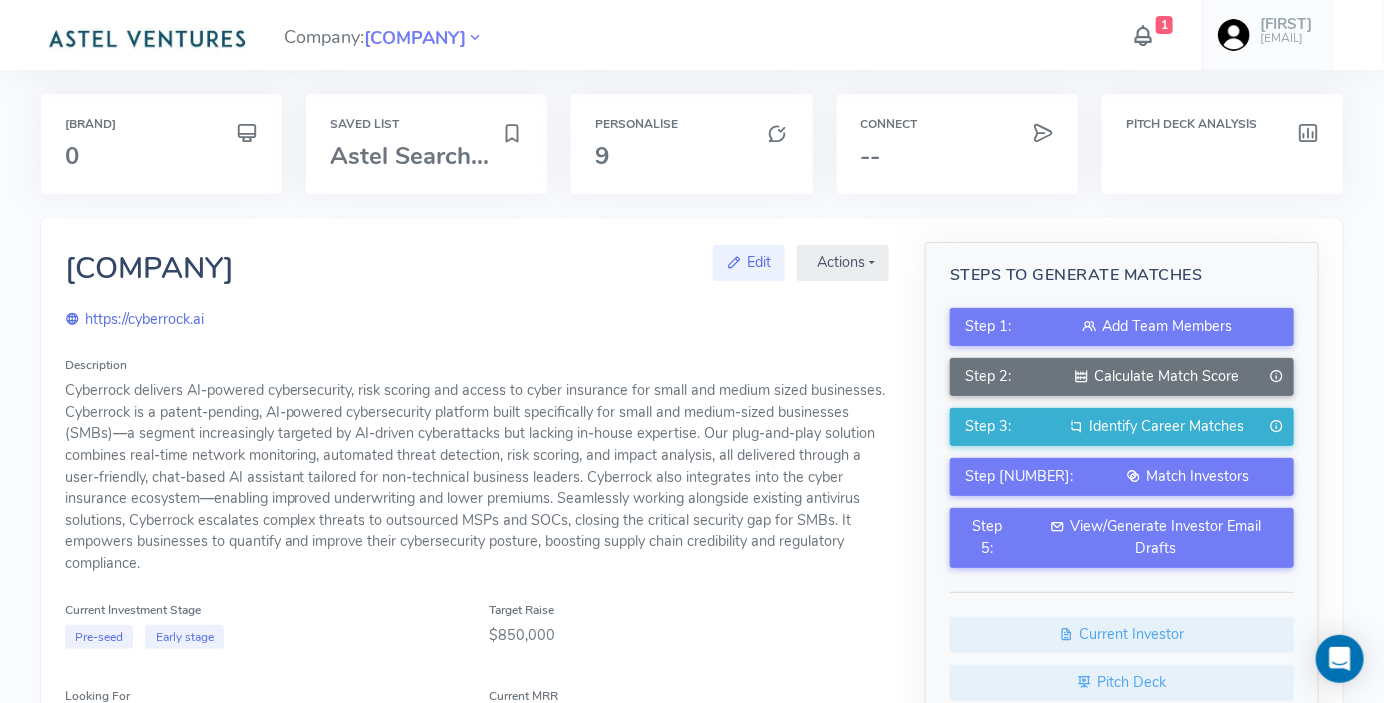 click at bounding box center [1143, 35] 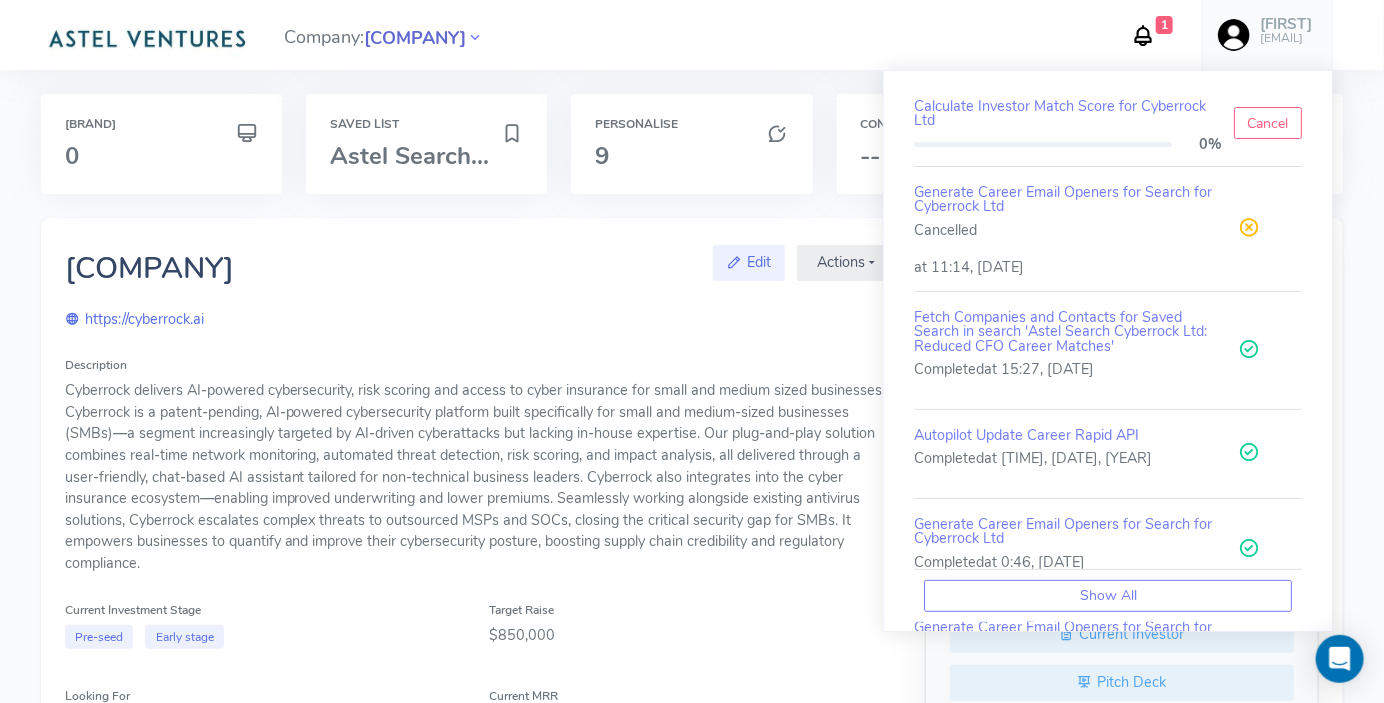 click on "[COMPANY]" at bounding box center (415, 38) 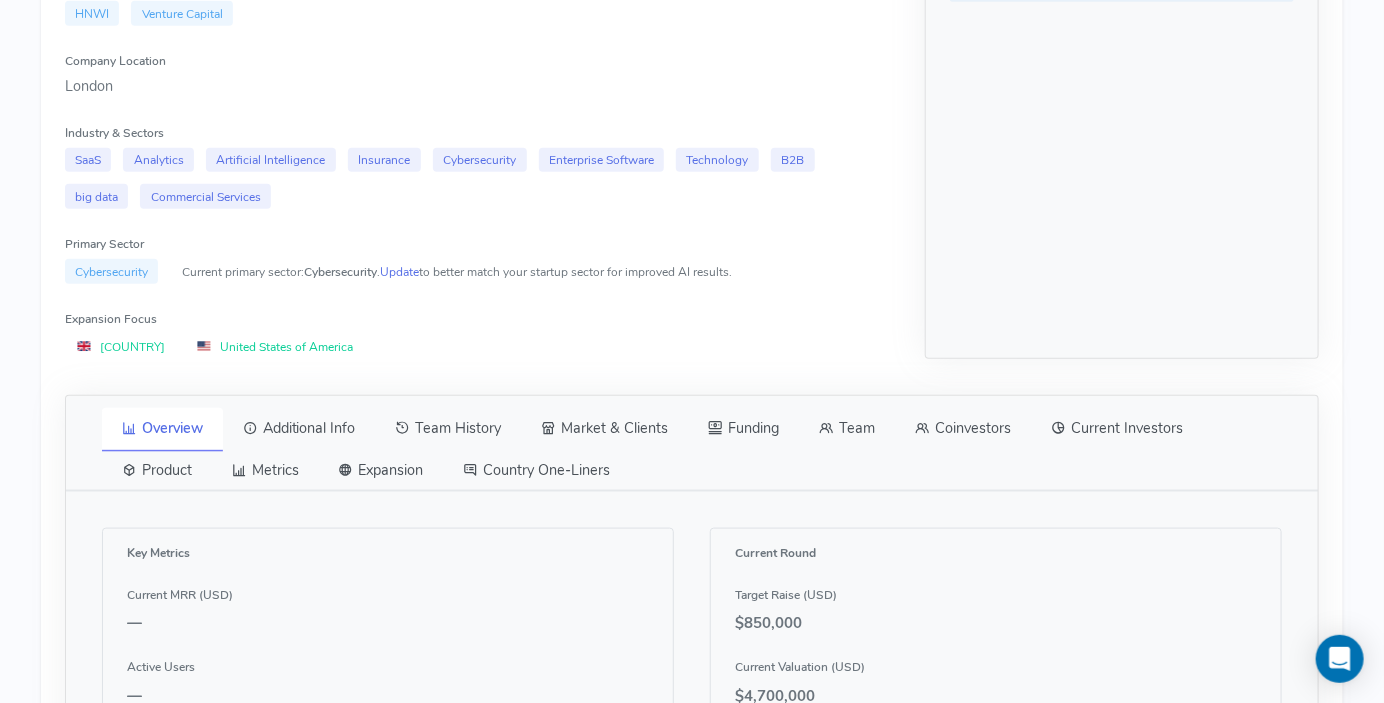 scroll, scrollTop: 746, scrollLeft: 0, axis: vertical 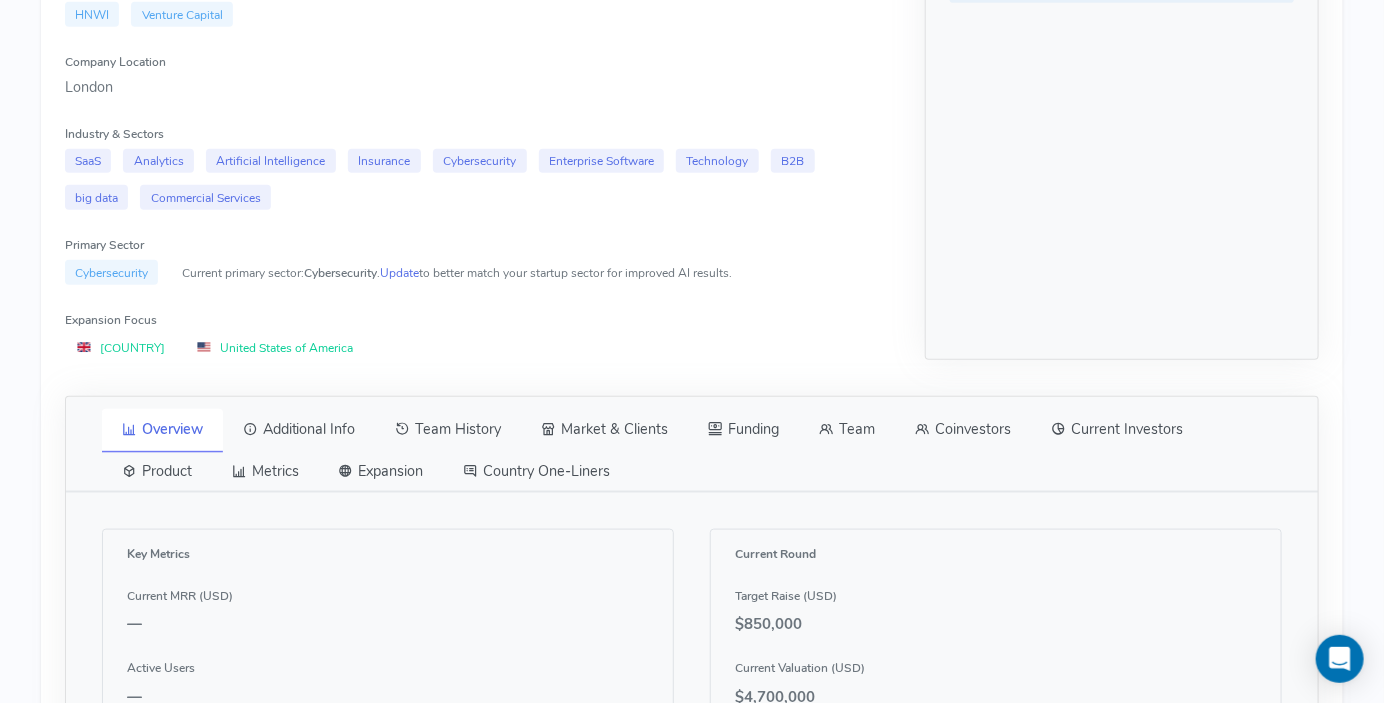 click on "Team" at bounding box center (162, 431) 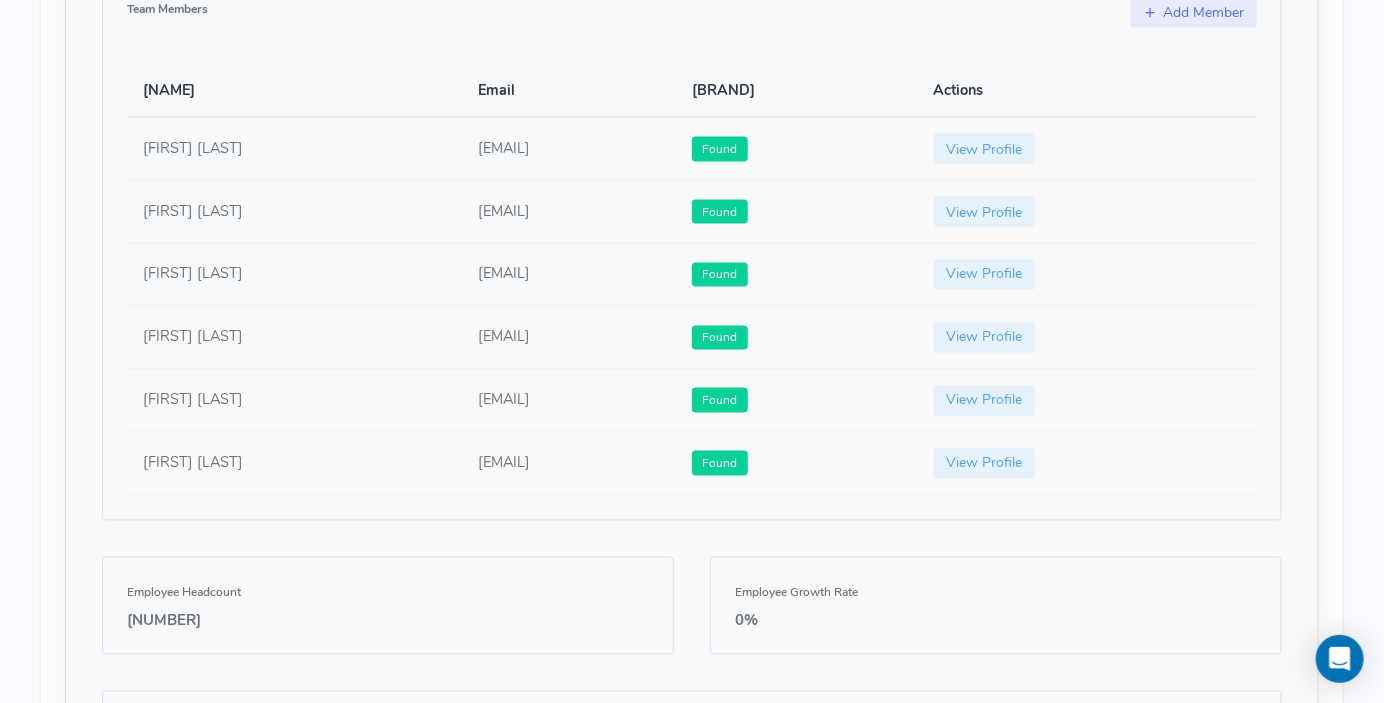 scroll, scrollTop: 1303, scrollLeft: 0, axis: vertical 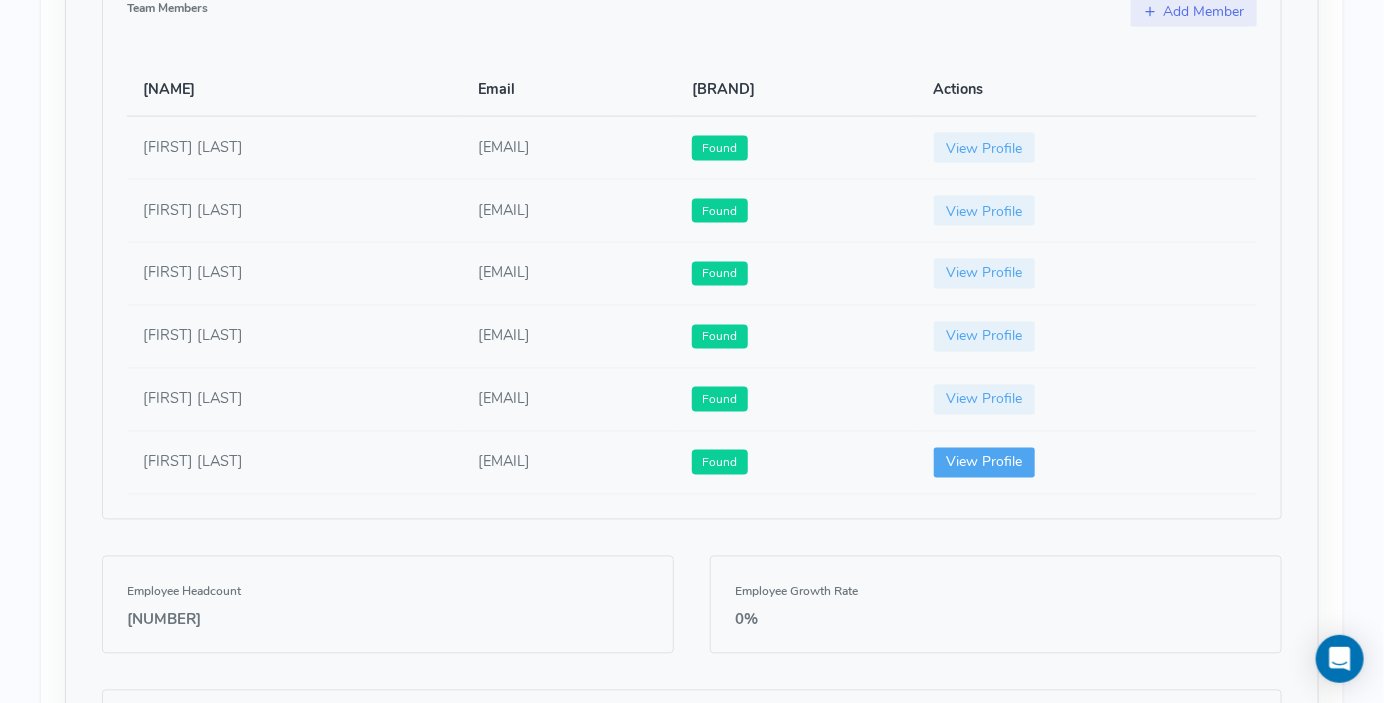 click on "View Profile" at bounding box center (985, 463) 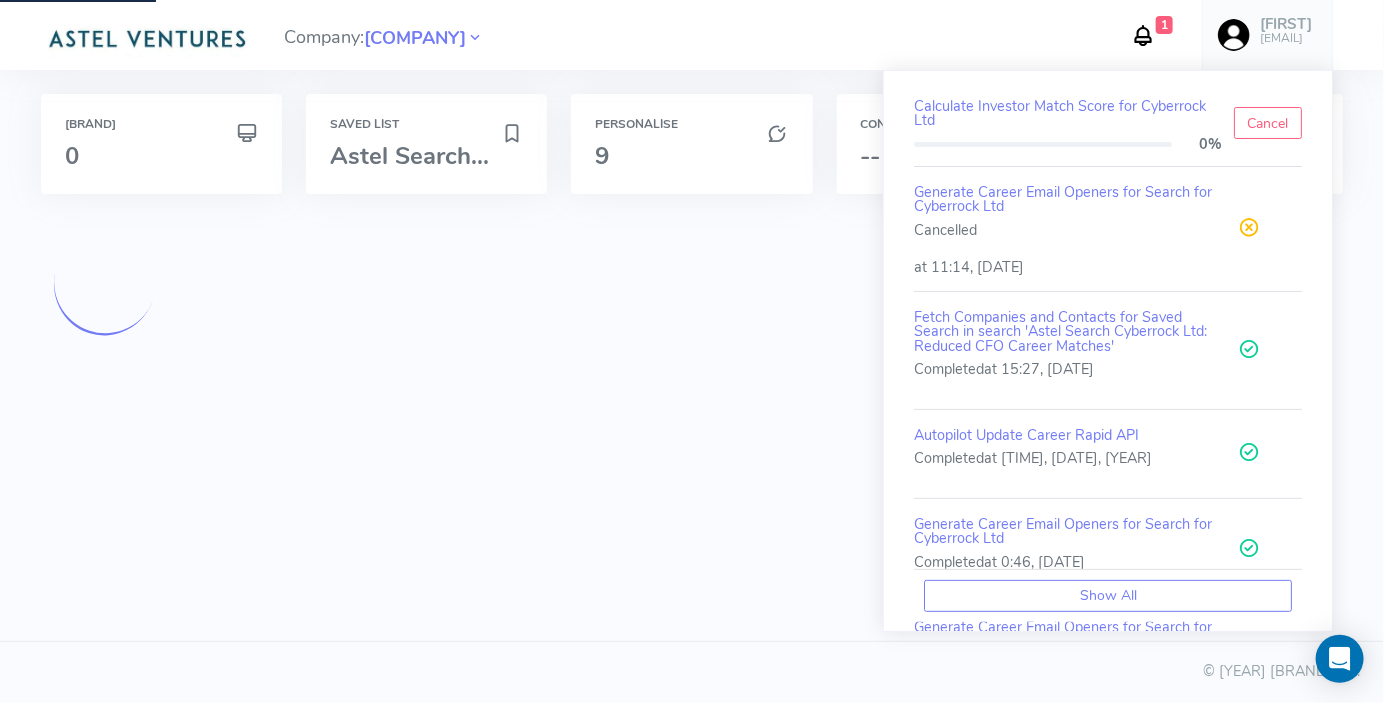 scroll, scrollTop: 0, scrollLeft: 0, axis: both 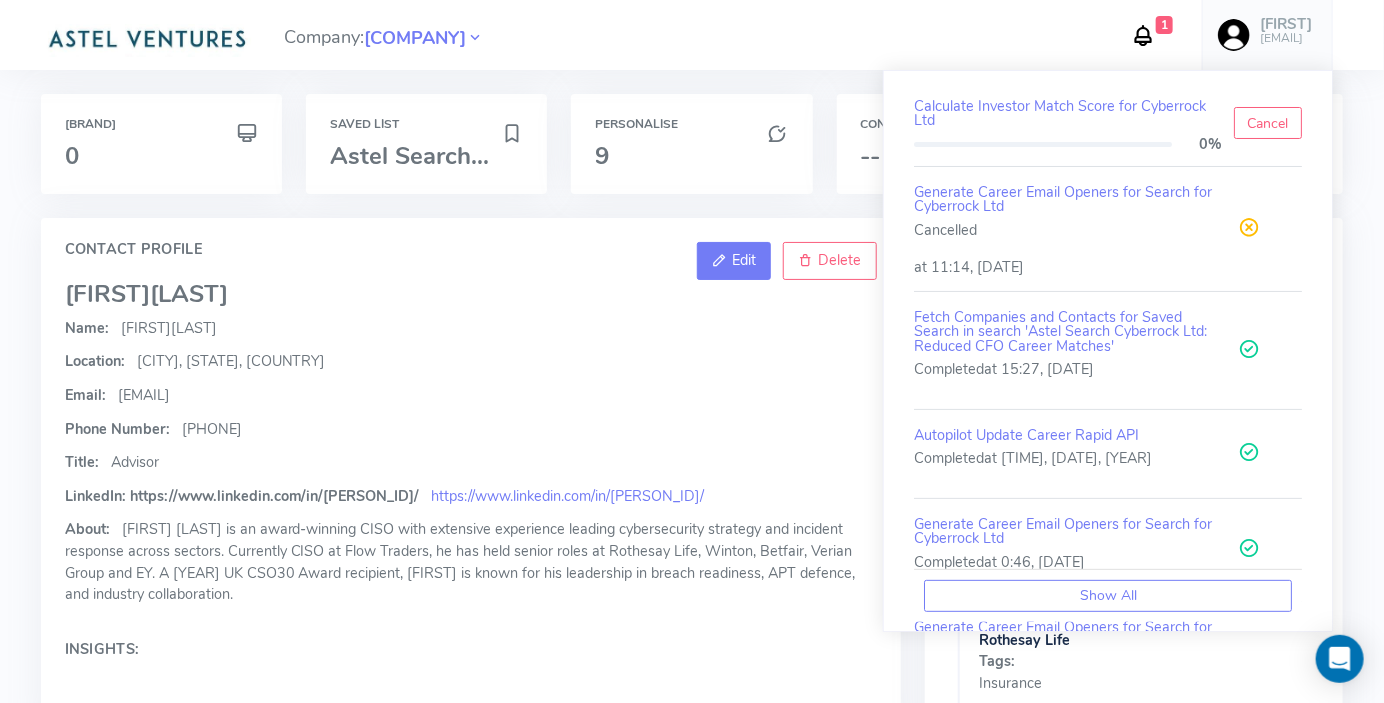 click on "Edit" at bounding box center (744, 260) 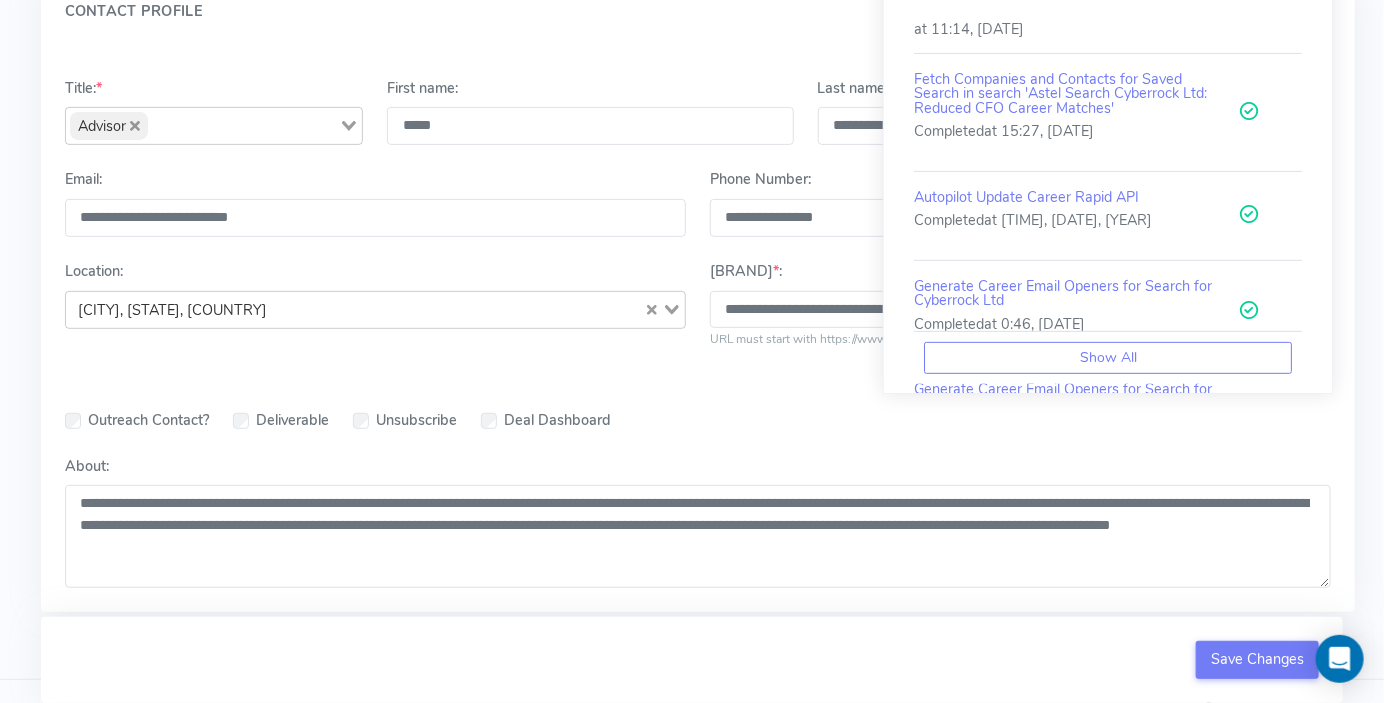 scroll, scrollTop: 270, scrollLeft: 0, axis: vertical 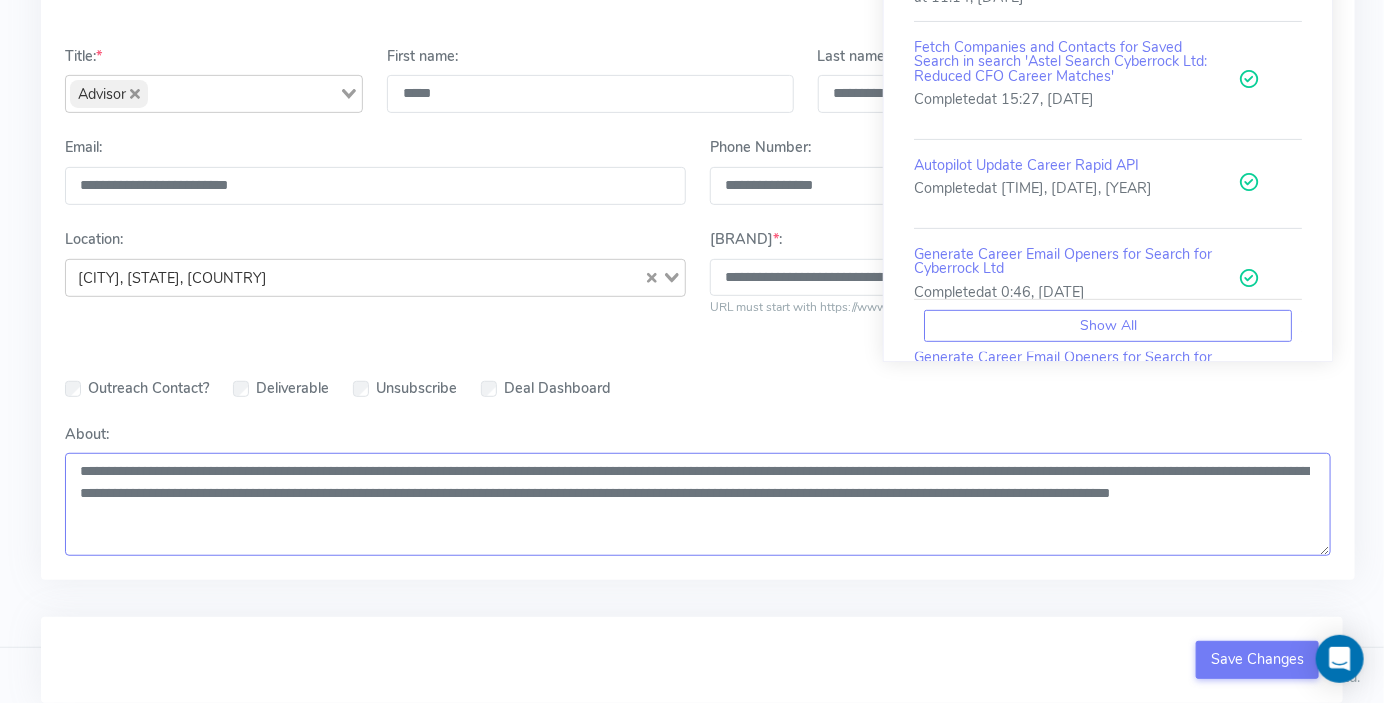 click on "**********" at bounding box center [698, 504] 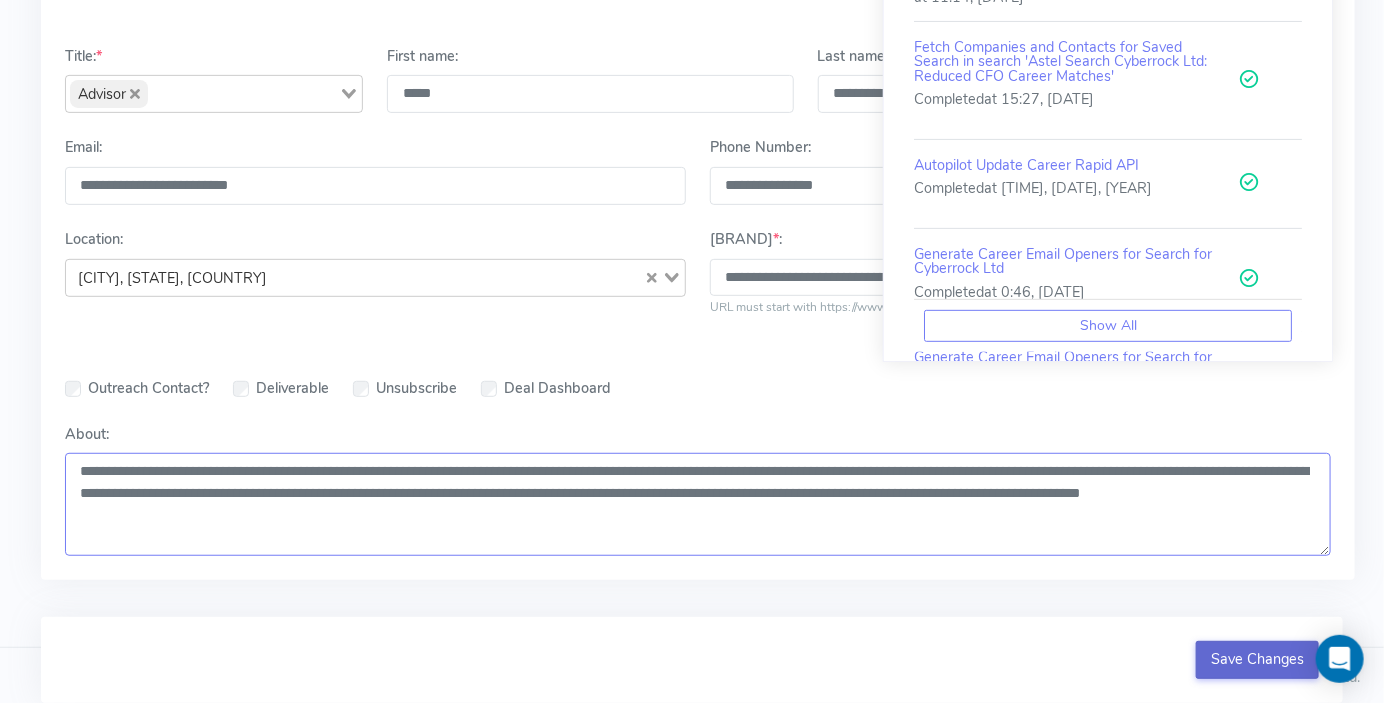type on "**********" 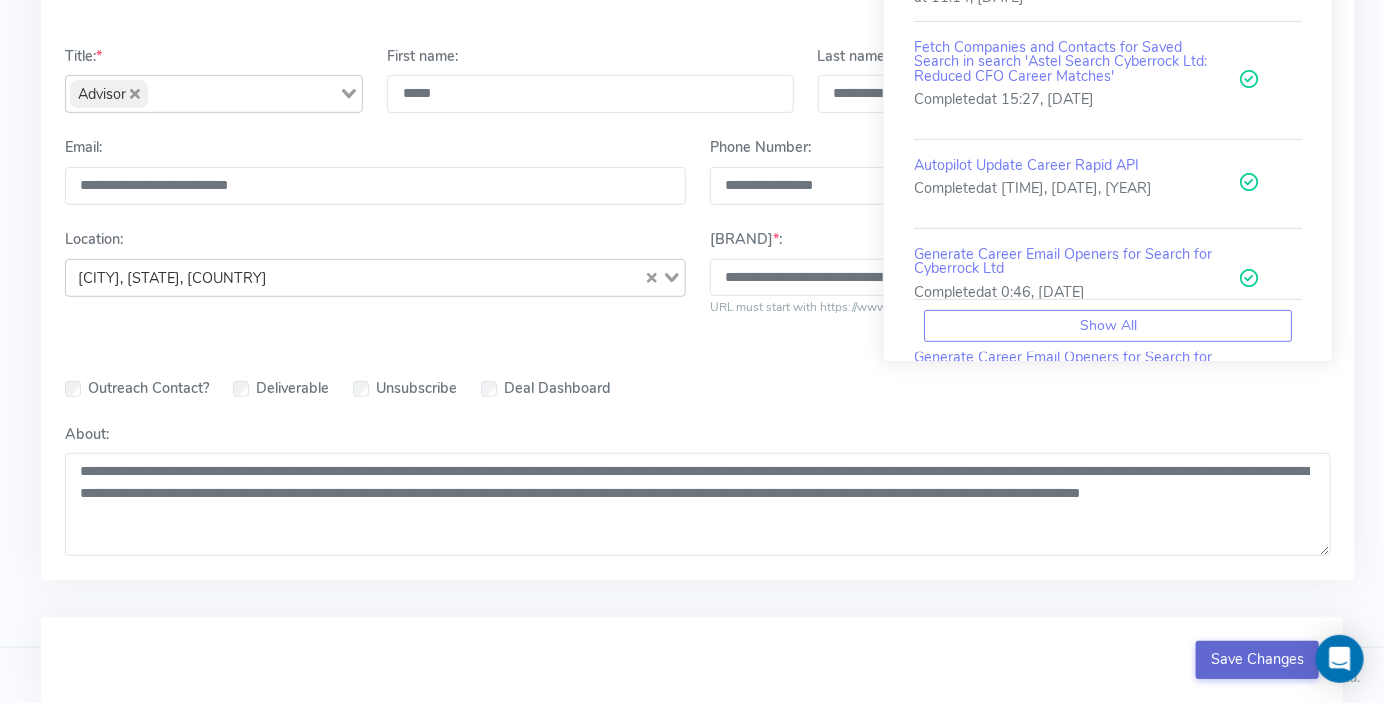 click on "Save Changes" at bounding box center (1258, 660) 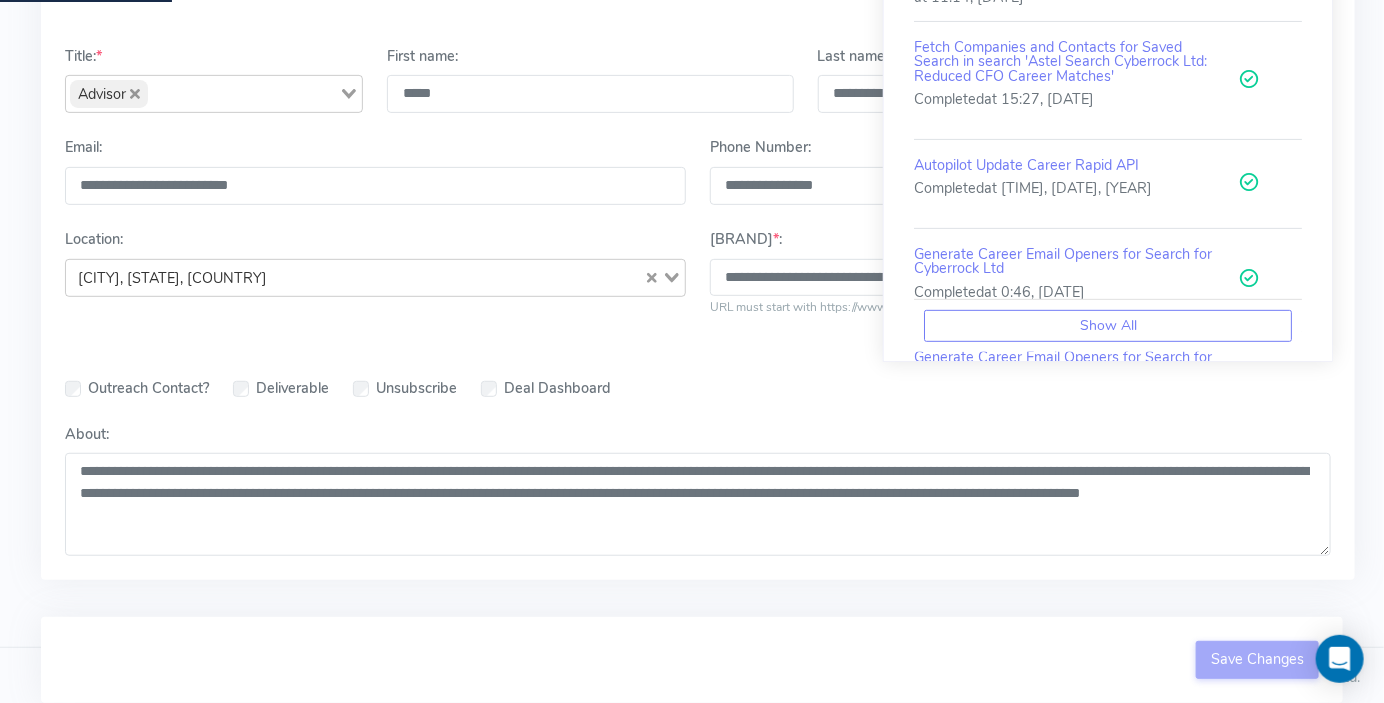 scroll, scrollTop: 0, scrollLeft: 0, axis: both 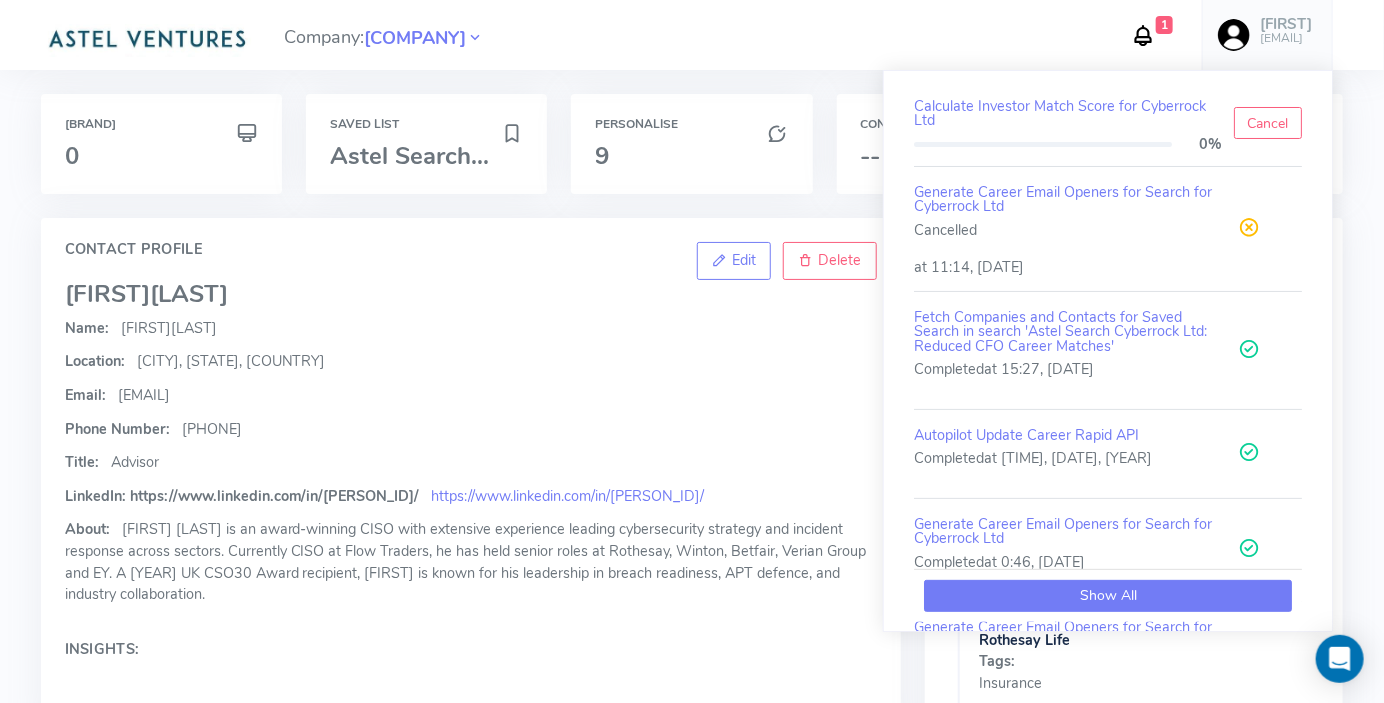 click on "Show All" at bounding box center [1108, 595] 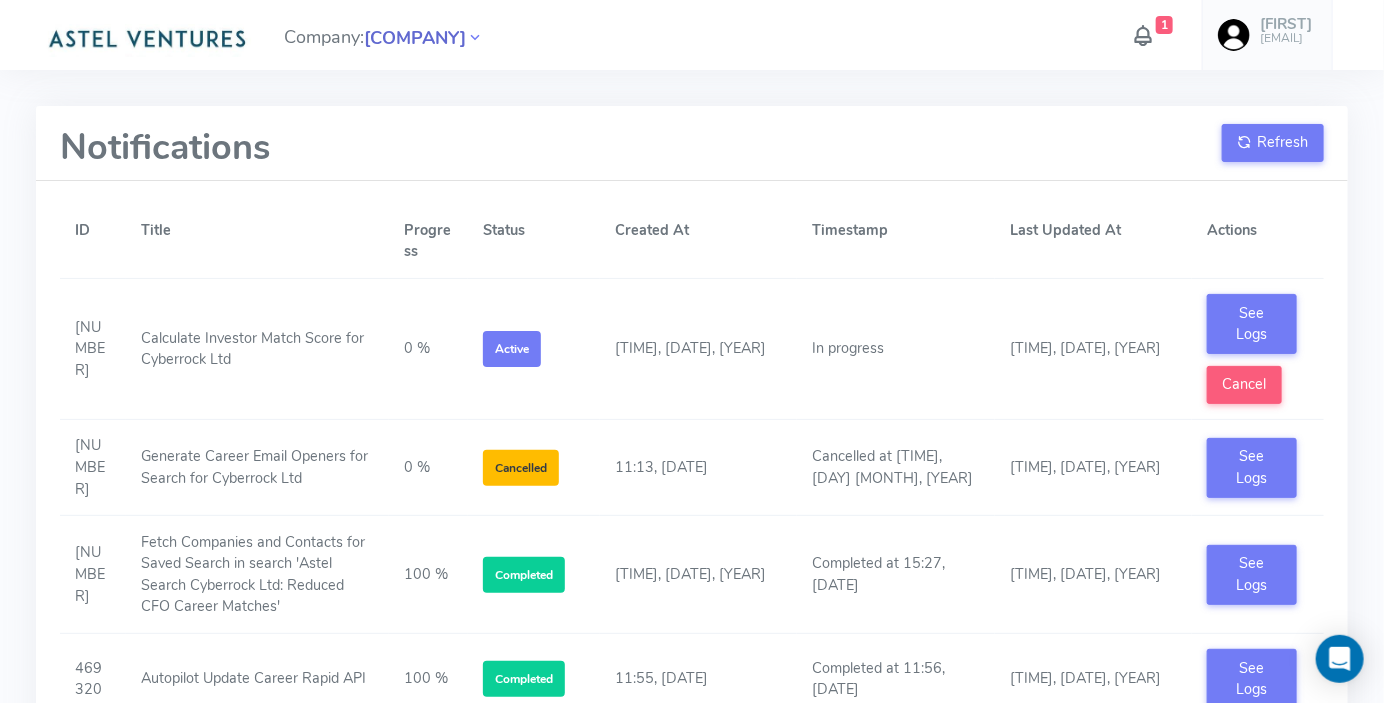 click on "[COMPANY]" at bounding box center (415, 38) 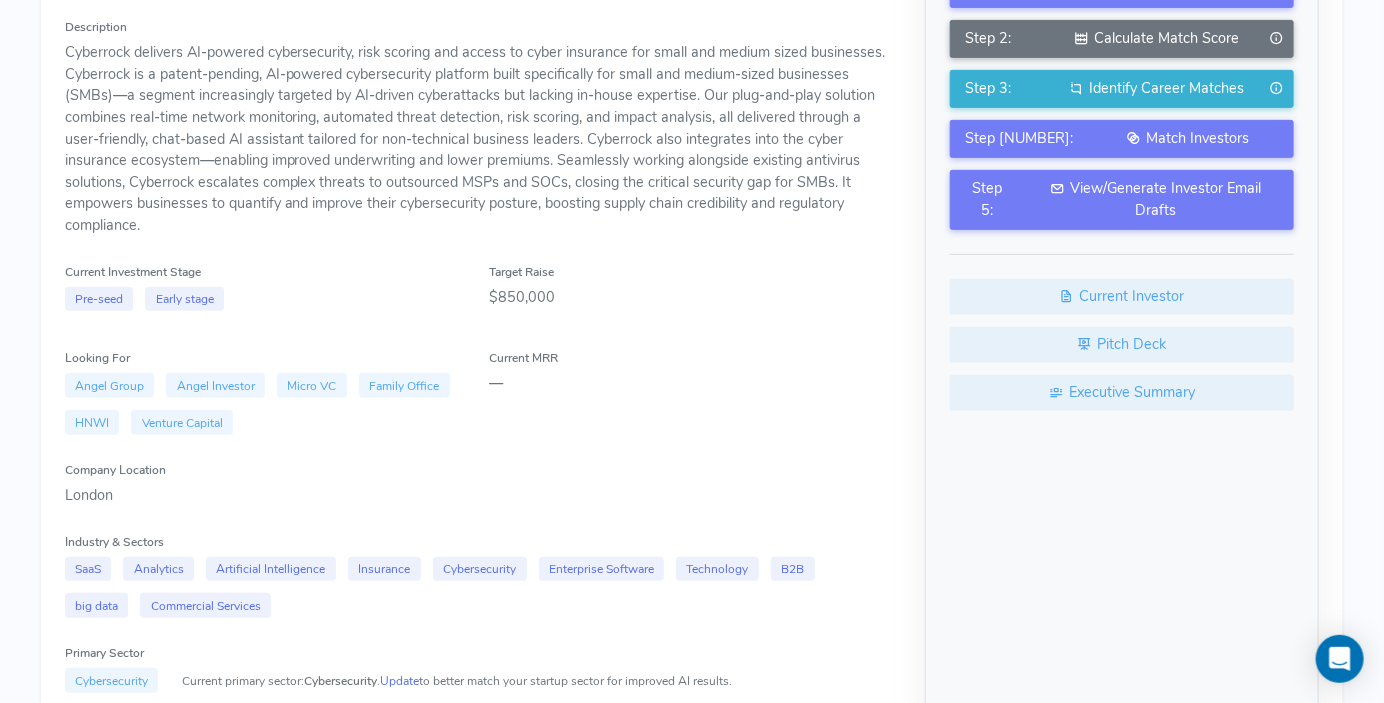 scroll, scrollTop: 0, scrollLeft: 0, axis: both 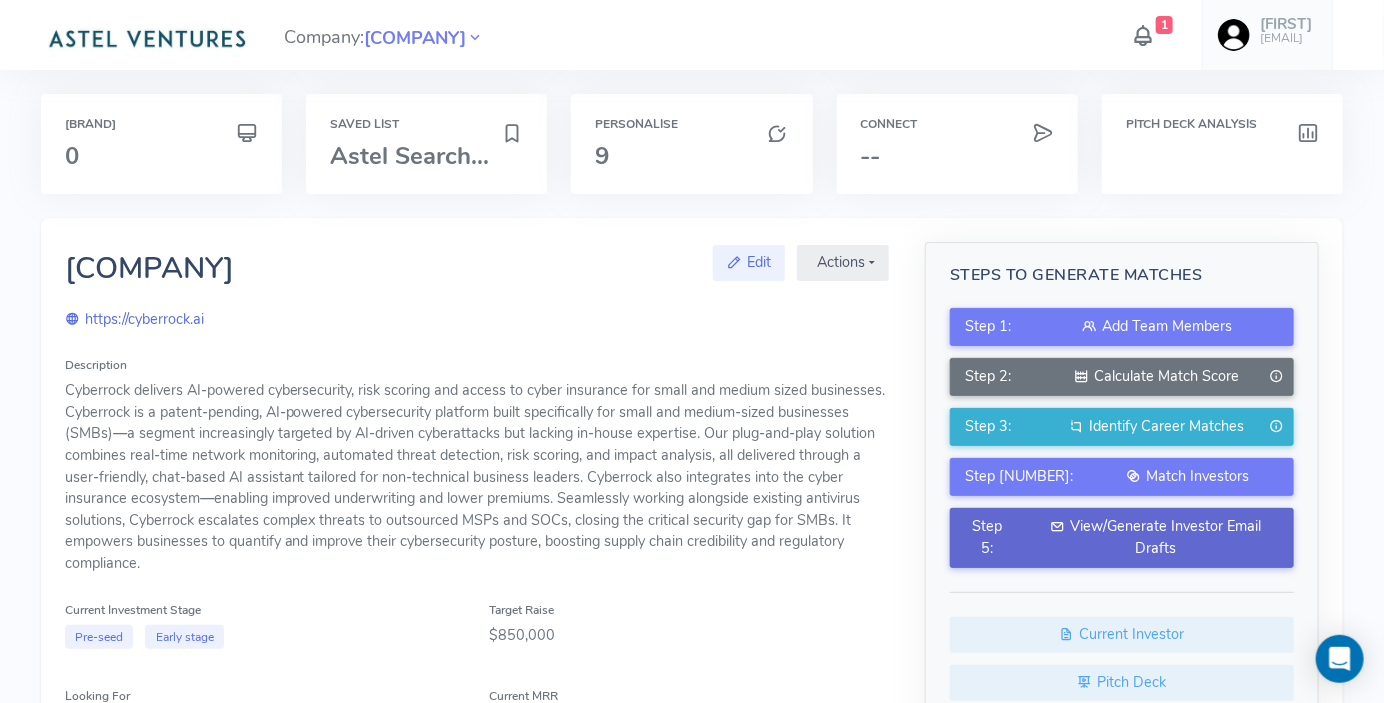 click on "View/Generate Investor Email Drafts" at bounding box center [1157, 327] 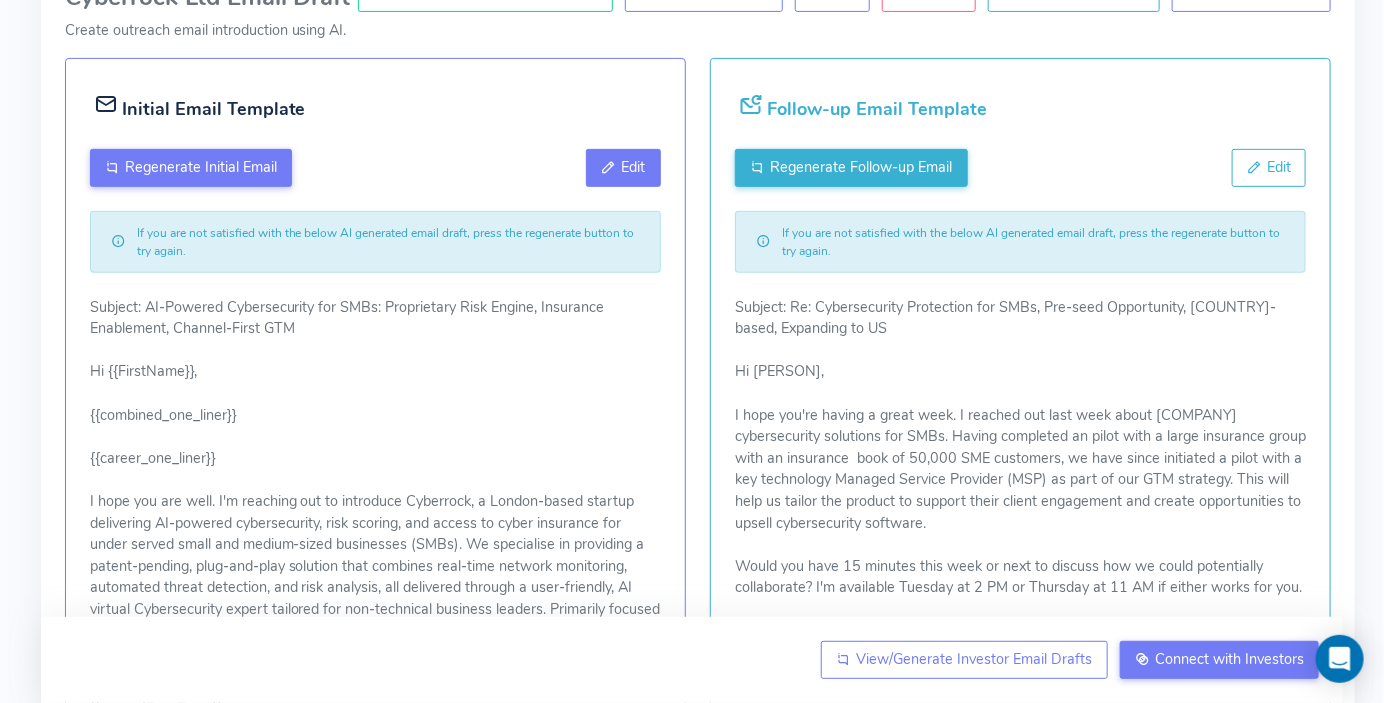 scroll, scrollTop: 283, scrollLeft: 0, axis: vertical 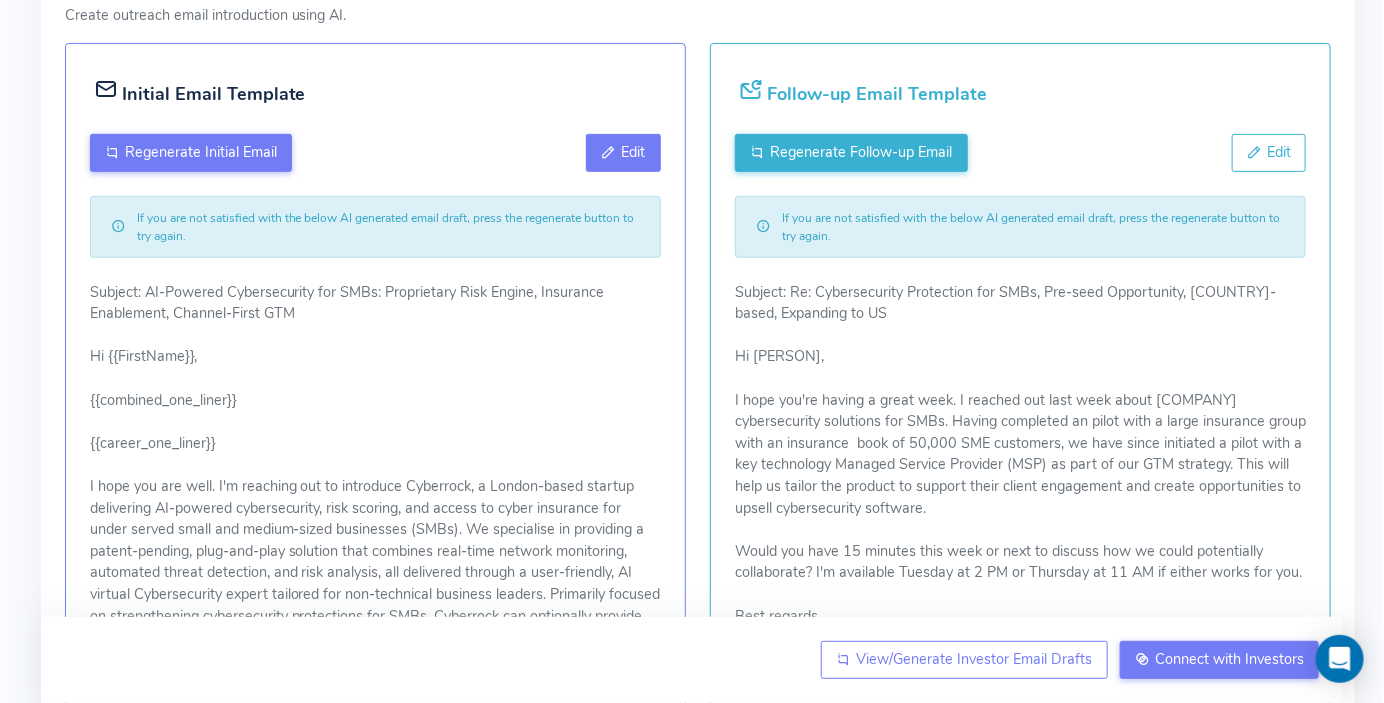click on "Edit" at bounding box center (634, 152) 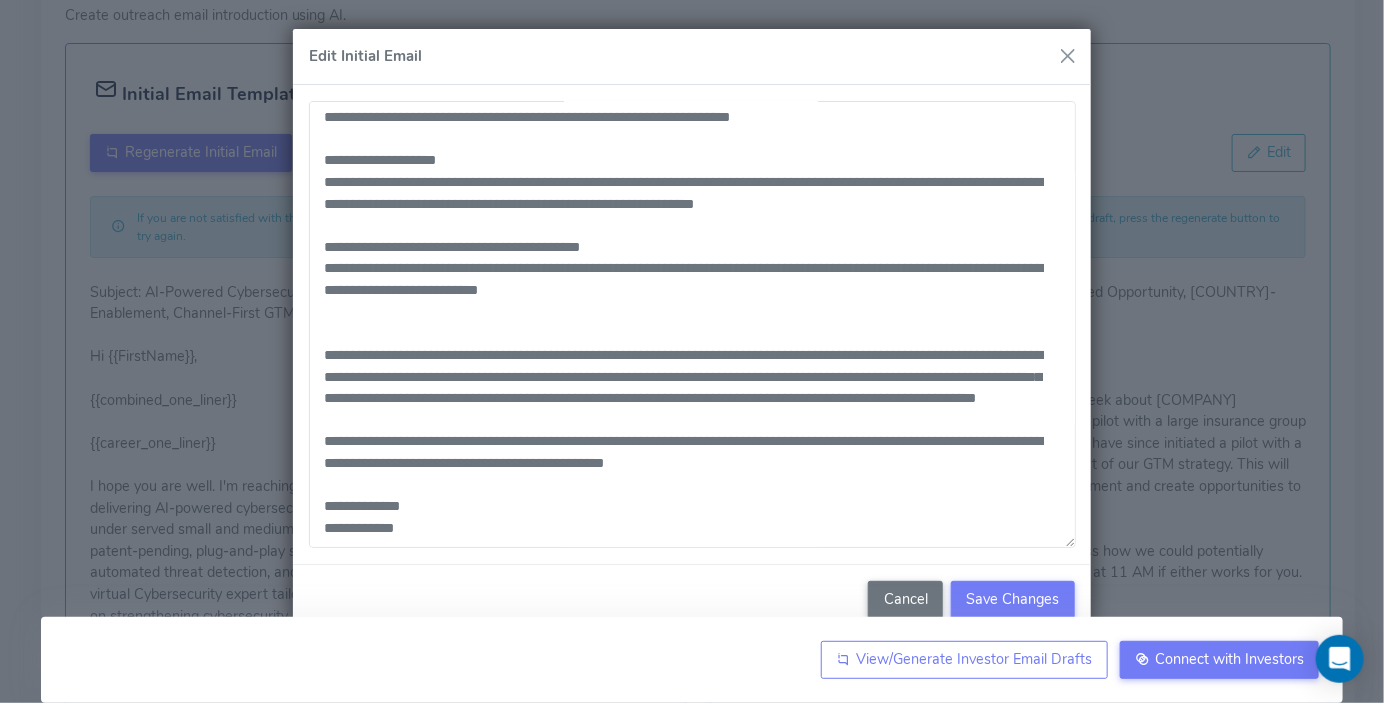 scroll, scrollTop: 777, scrollLeft: 0, axis: vertical 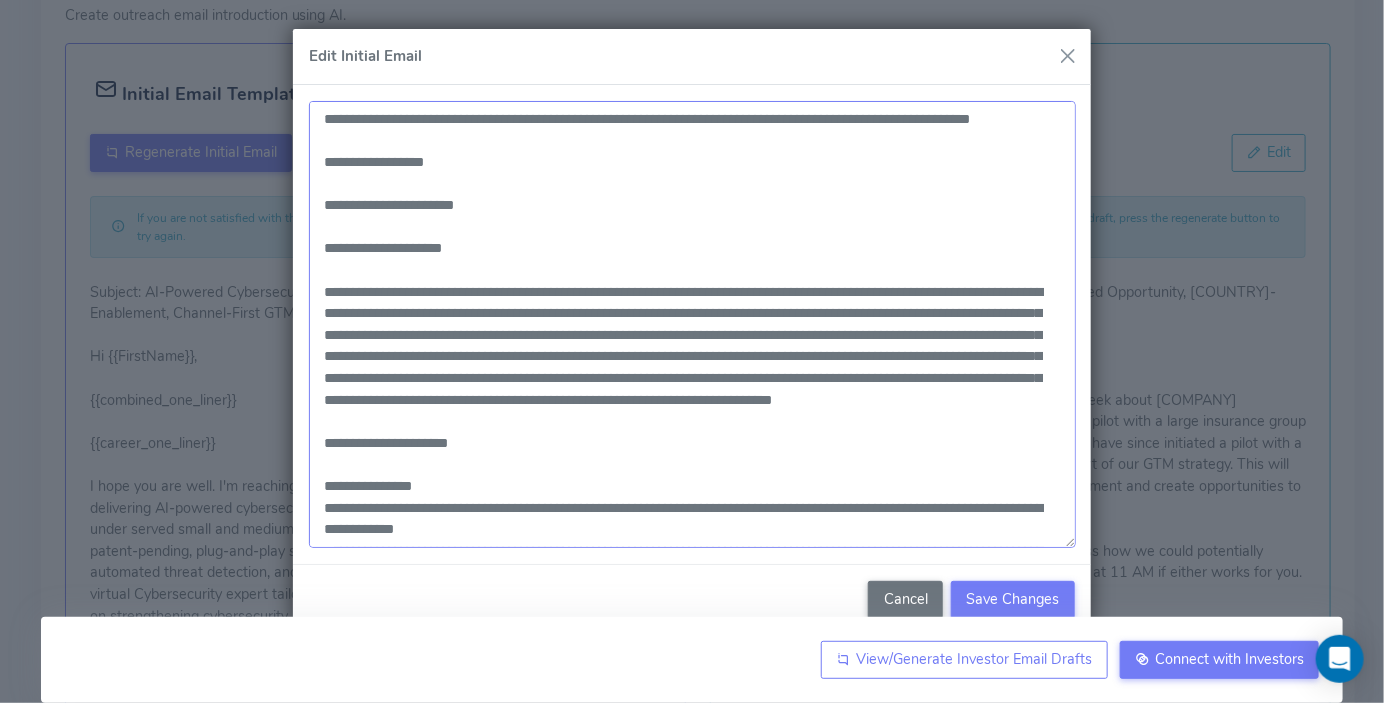 drag, startPoint x: 416, startPoint y: 526, endPoint x: 319, endPoint y: 288, distance: 257.00778 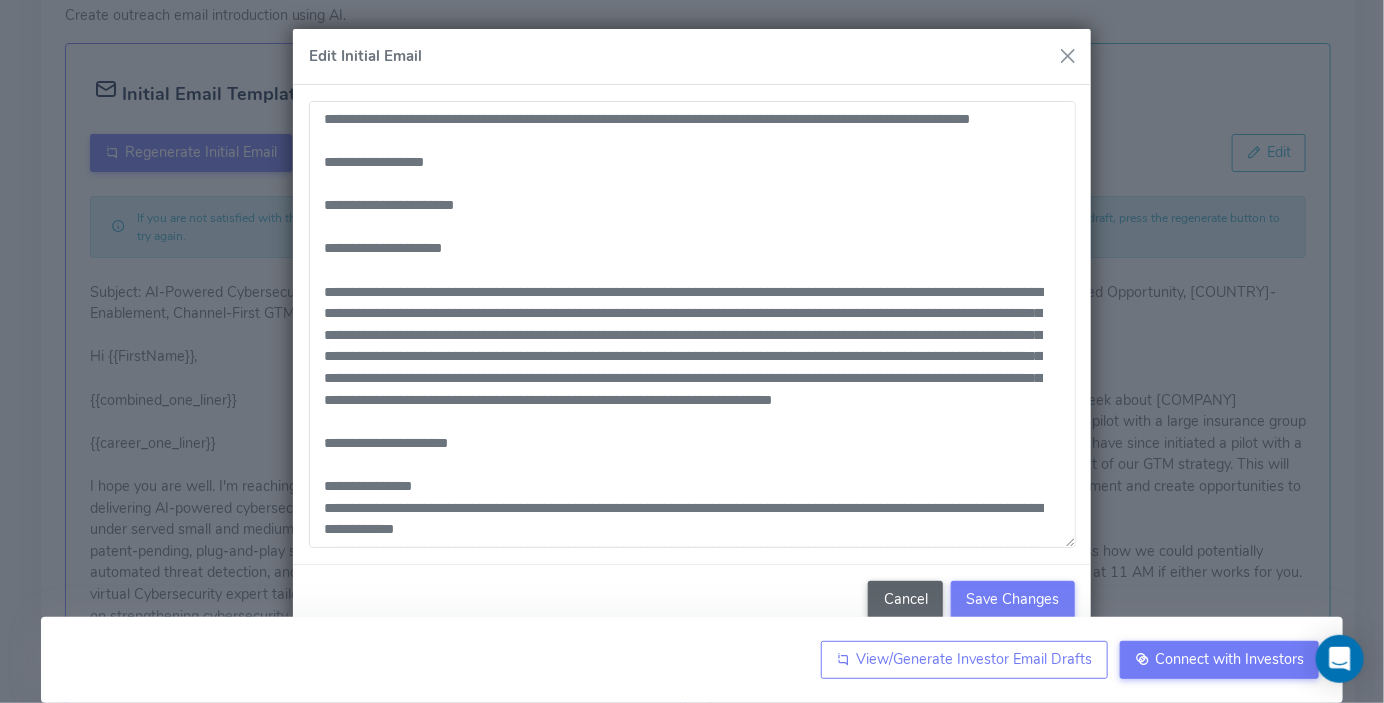click on "Cancel" at bounding box center (905, 600) 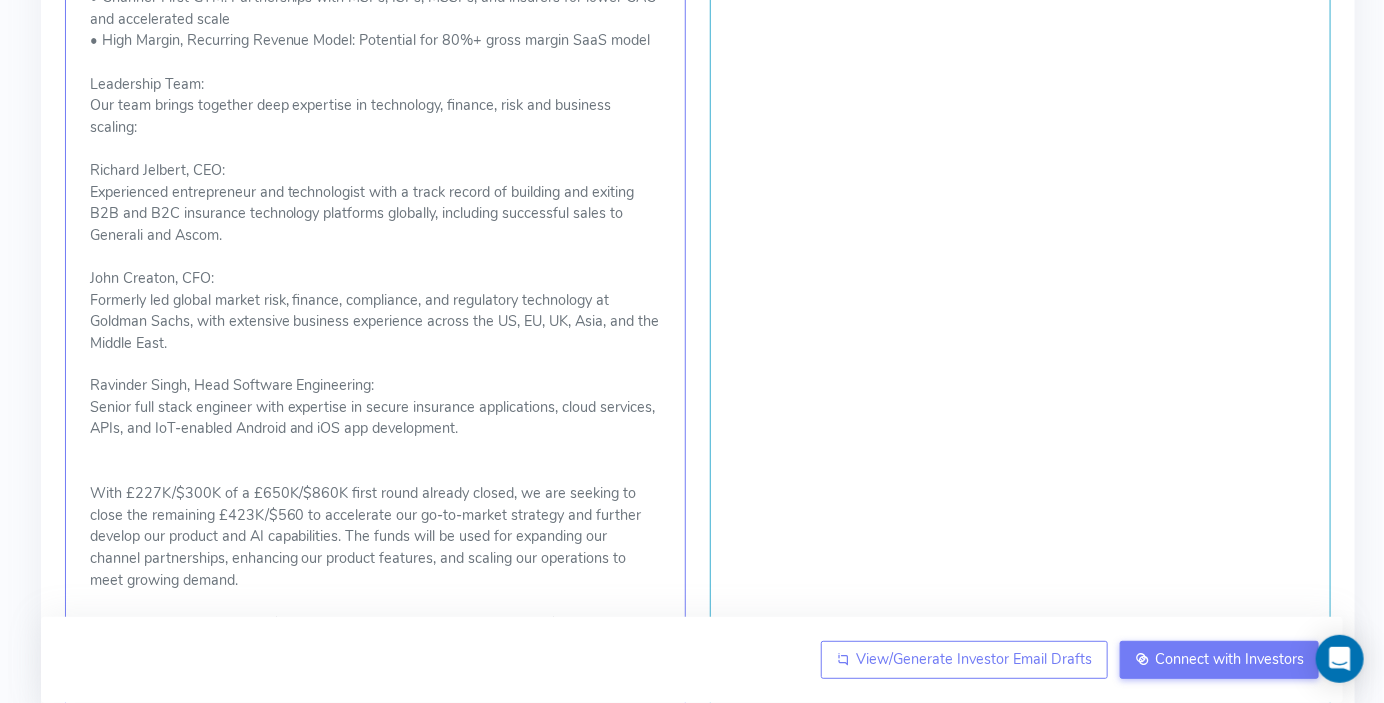 scroll, scrollTop: 1223, scrollLeft: 0, axis: vertical 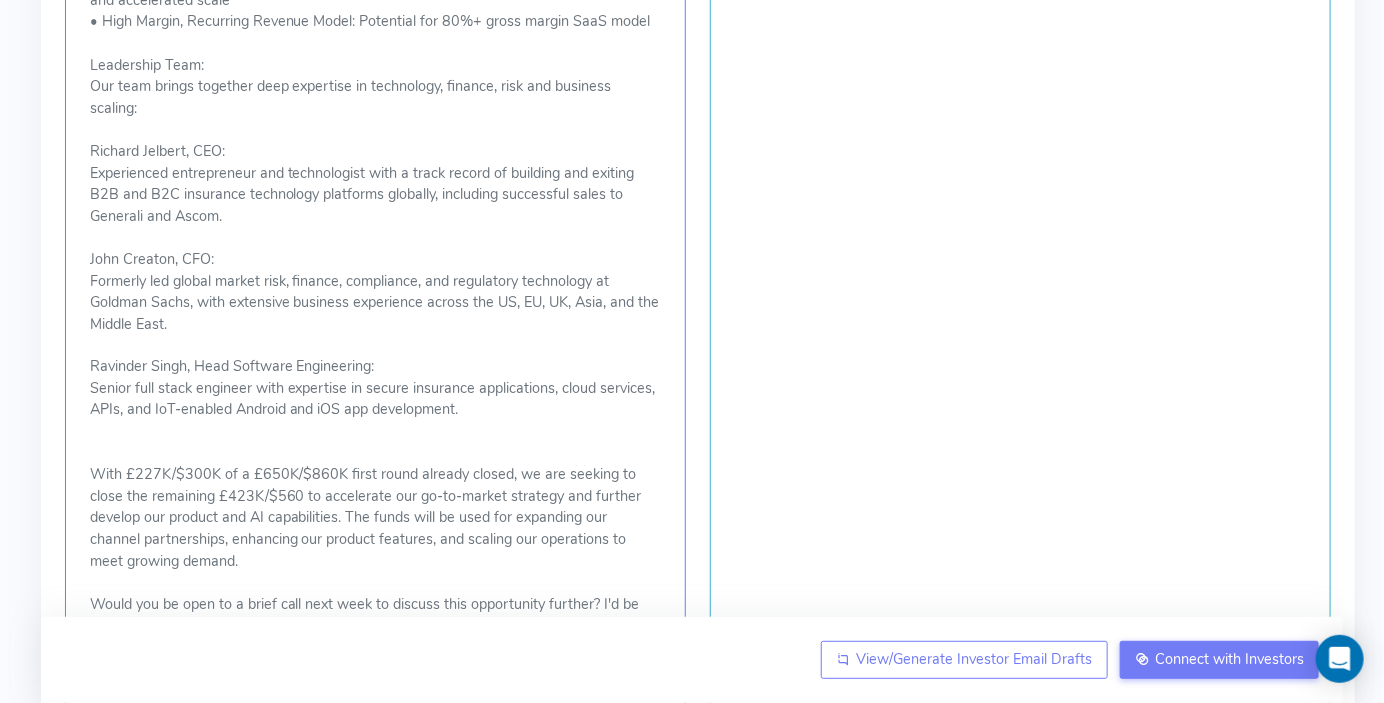 click at bounding box center (375, 22) 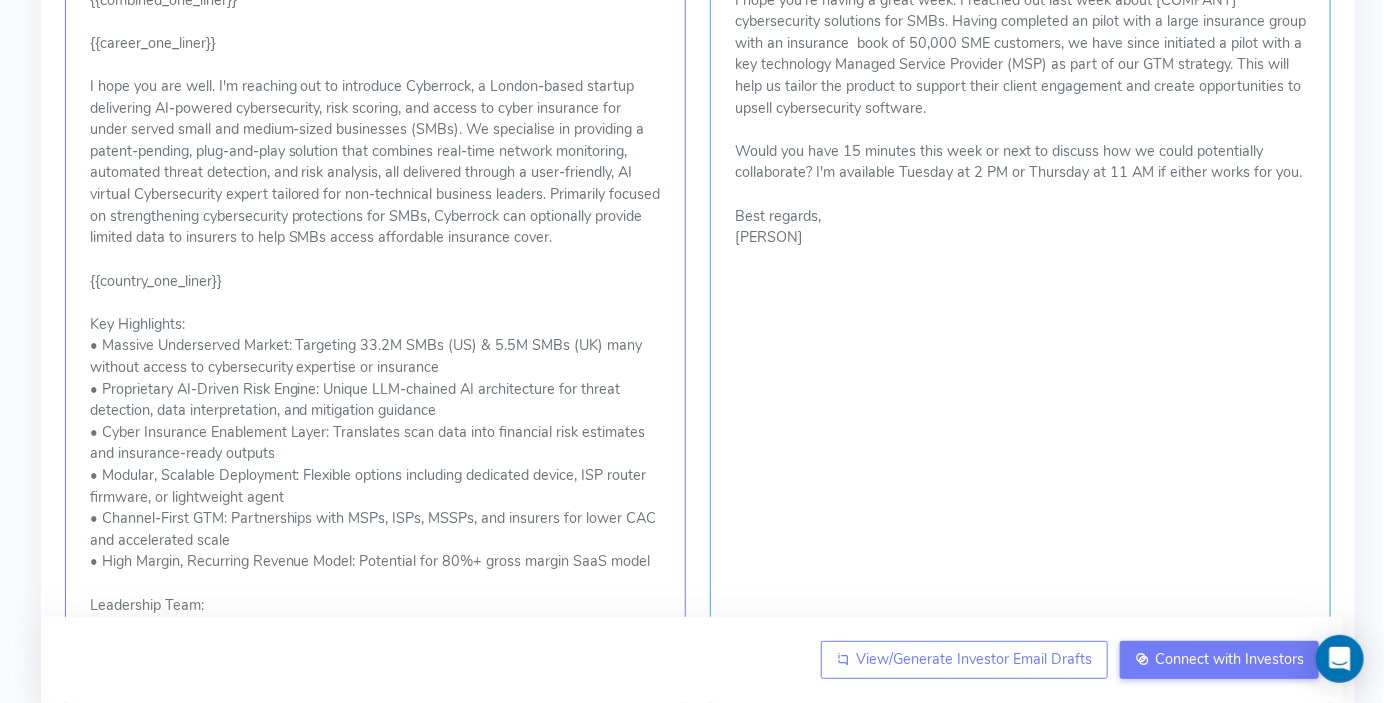 scroll, scrollTop: 247, scrollLeft: 0, axis: vertical 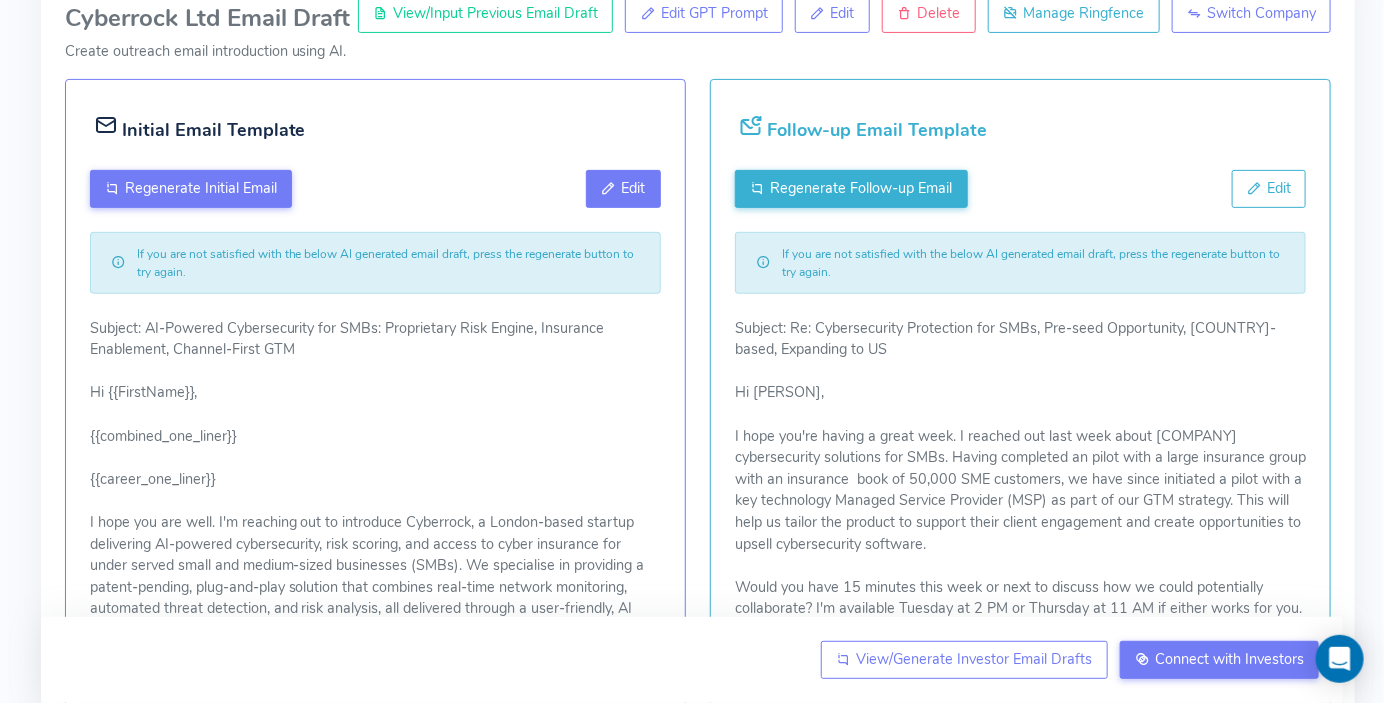 click on "Edit" at bounding box center [634, 188] 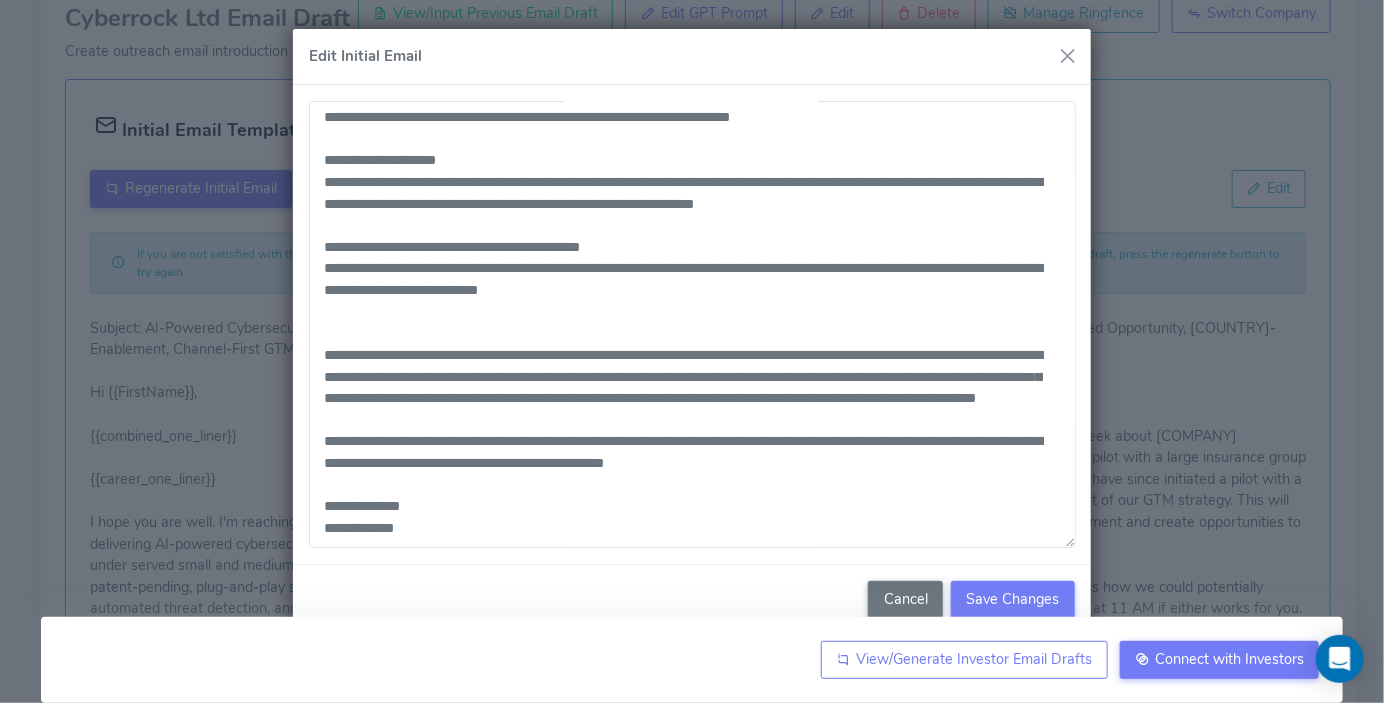 scroll, scrollTop: 777, scrollLeft: 0, axis: vertical 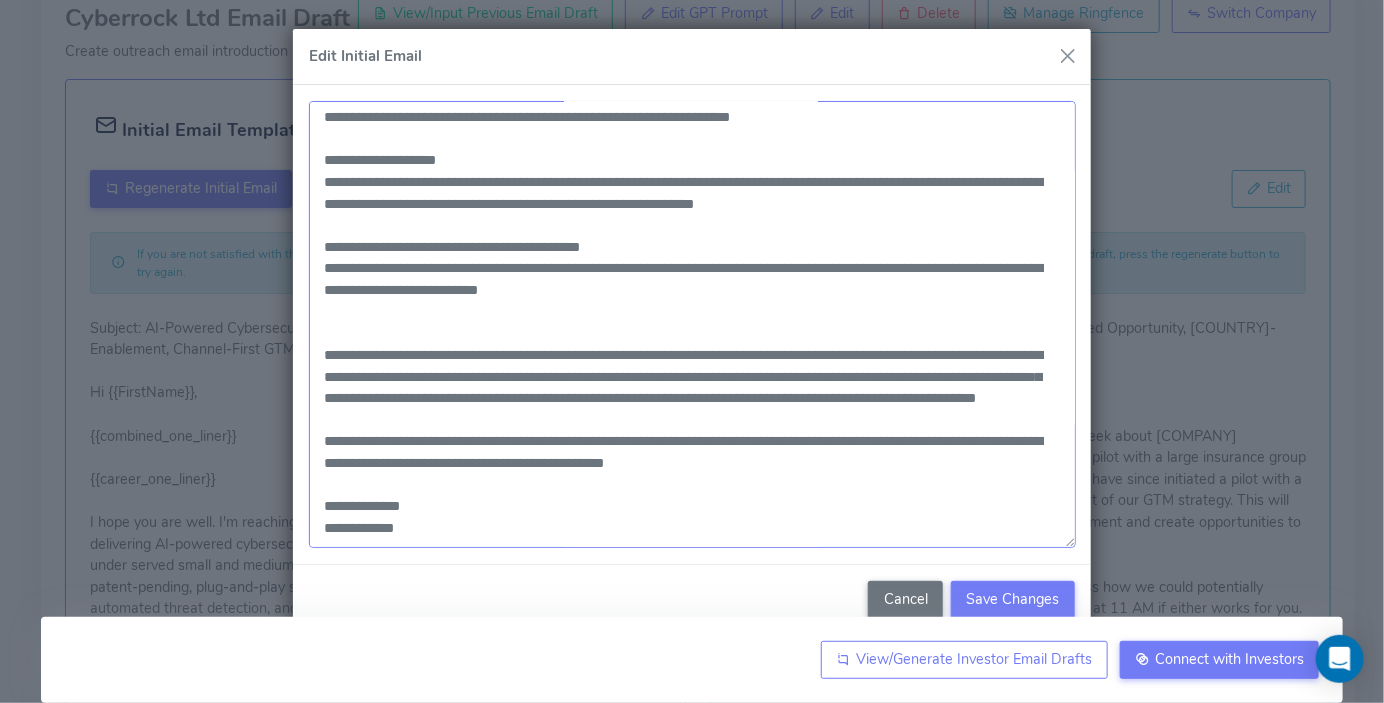 click at bounding box center [692, 324] 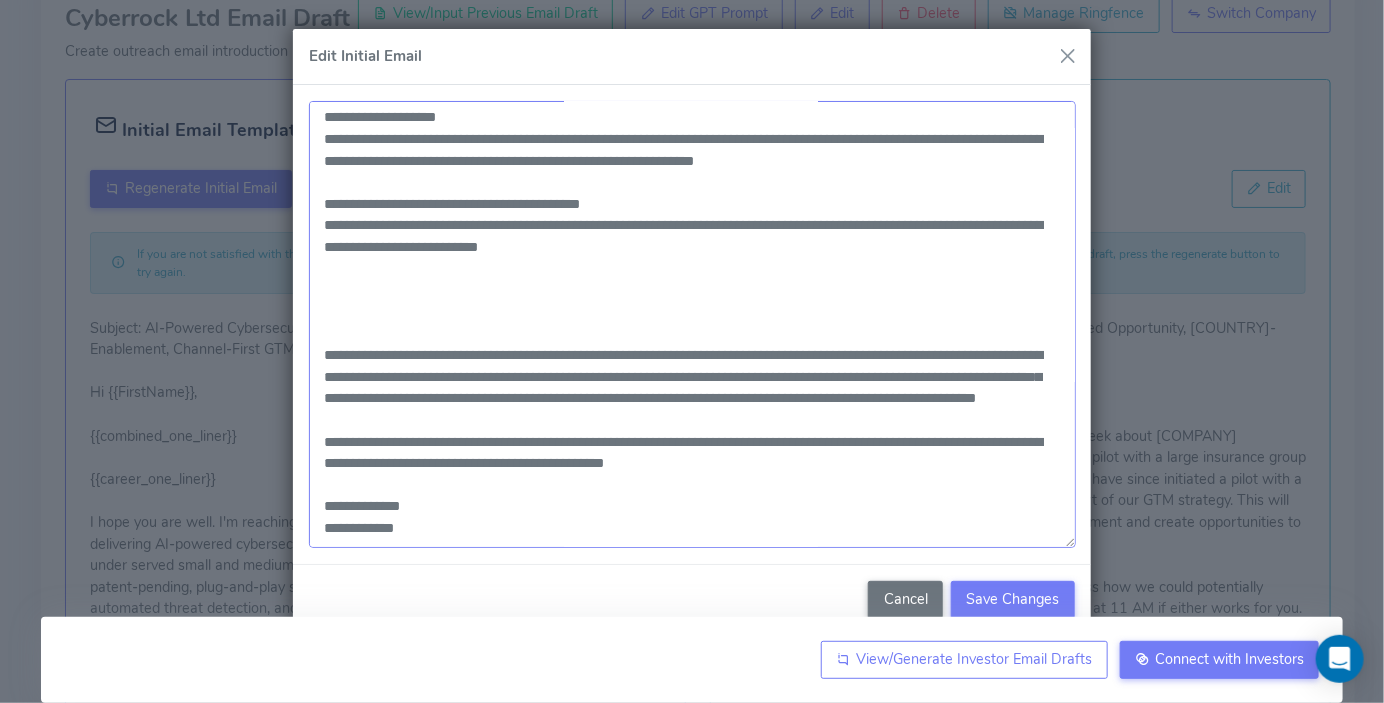 scroll, scrollTop: 821, scrollLeft: 0, axis: vertical 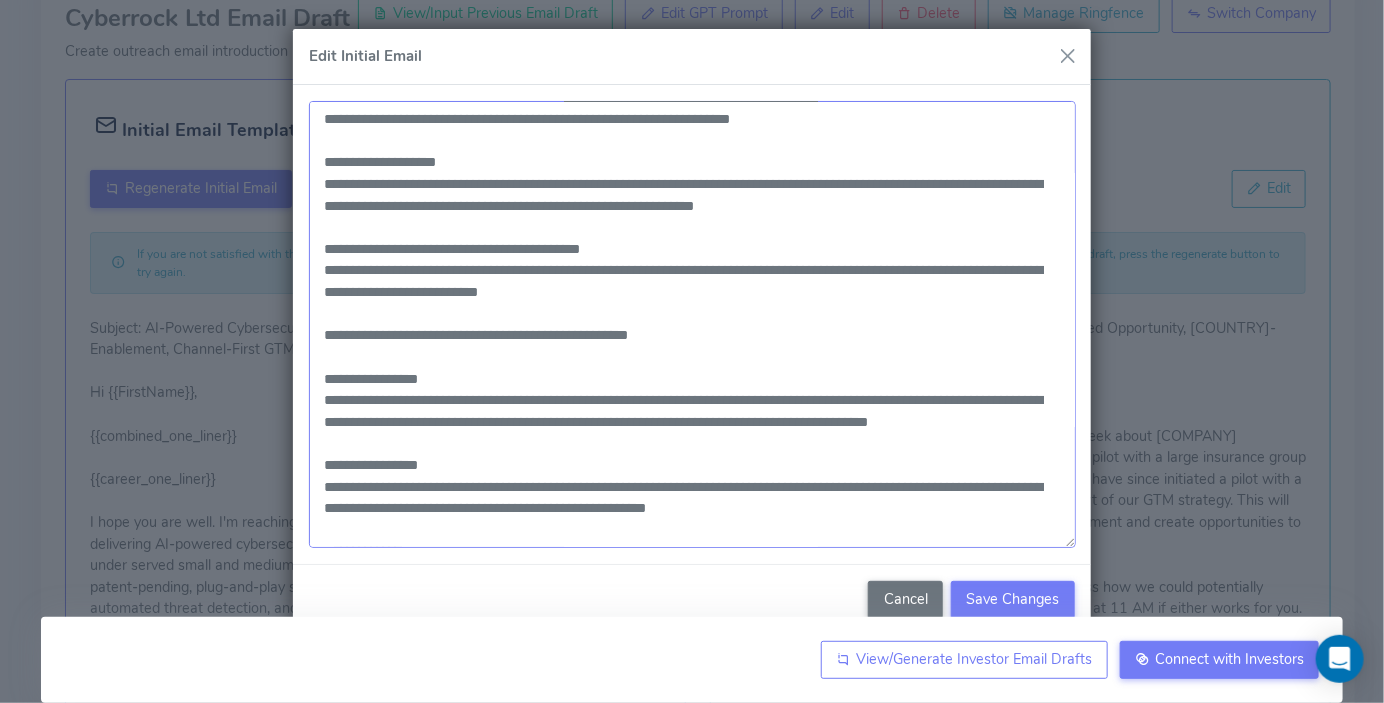 click at bounding box center [692, 324] 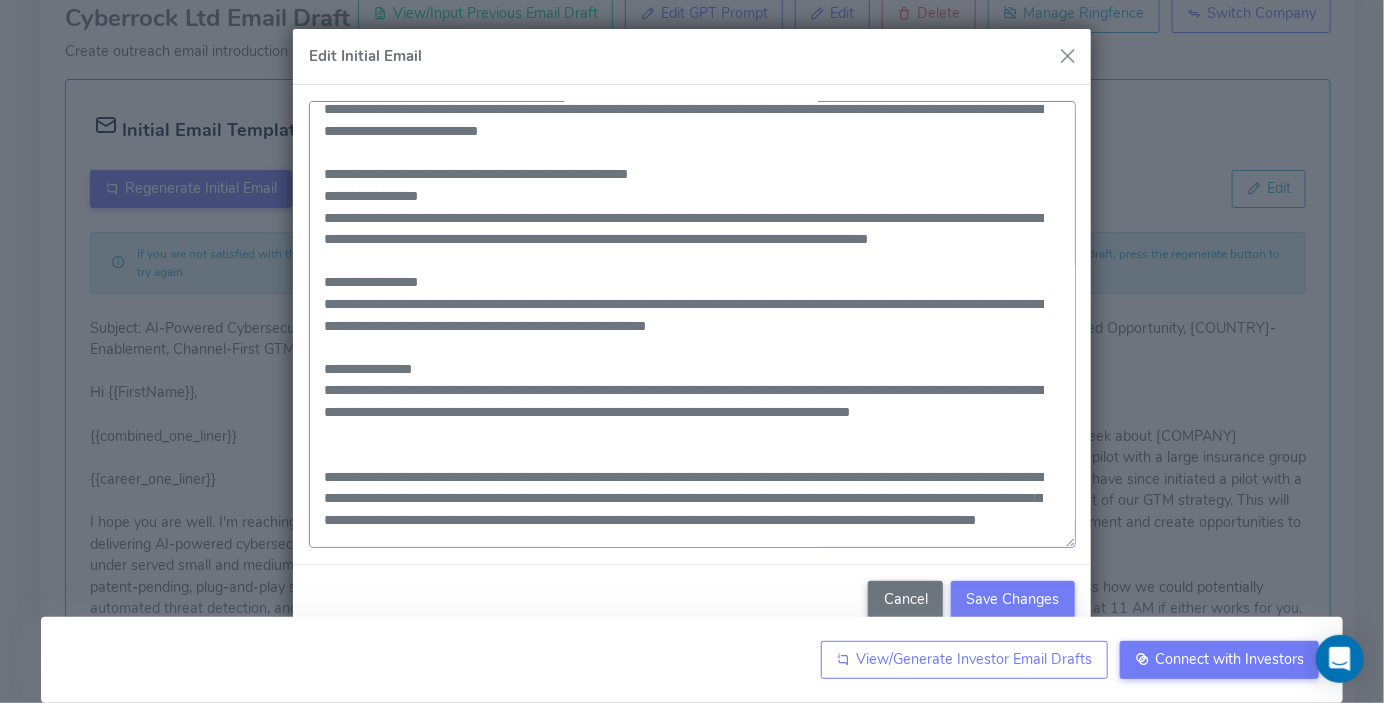 scroll, scrollTop: 854, scrollLeft: 0, axis: vertical 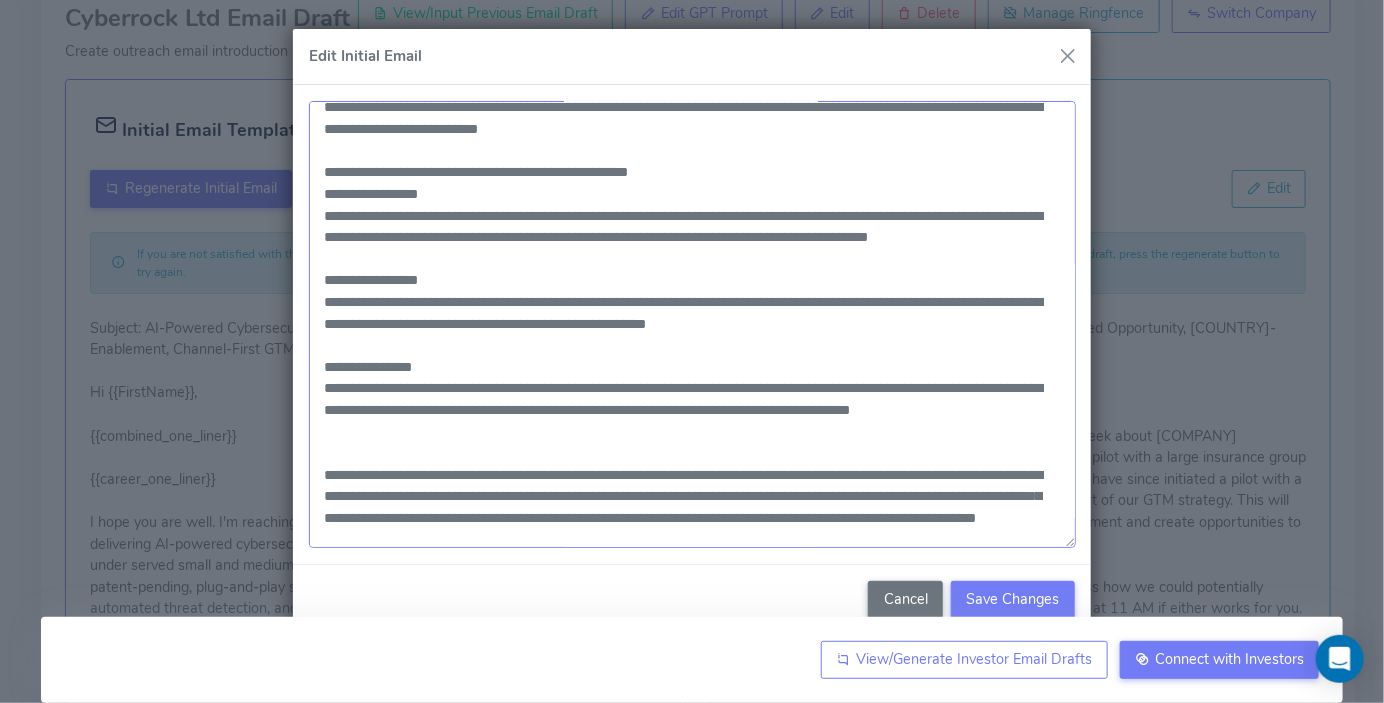 drag, startPoint x: 758, startPoint y: 391, endPoint x: 315, endPoint y: 333, distance: 446.7807 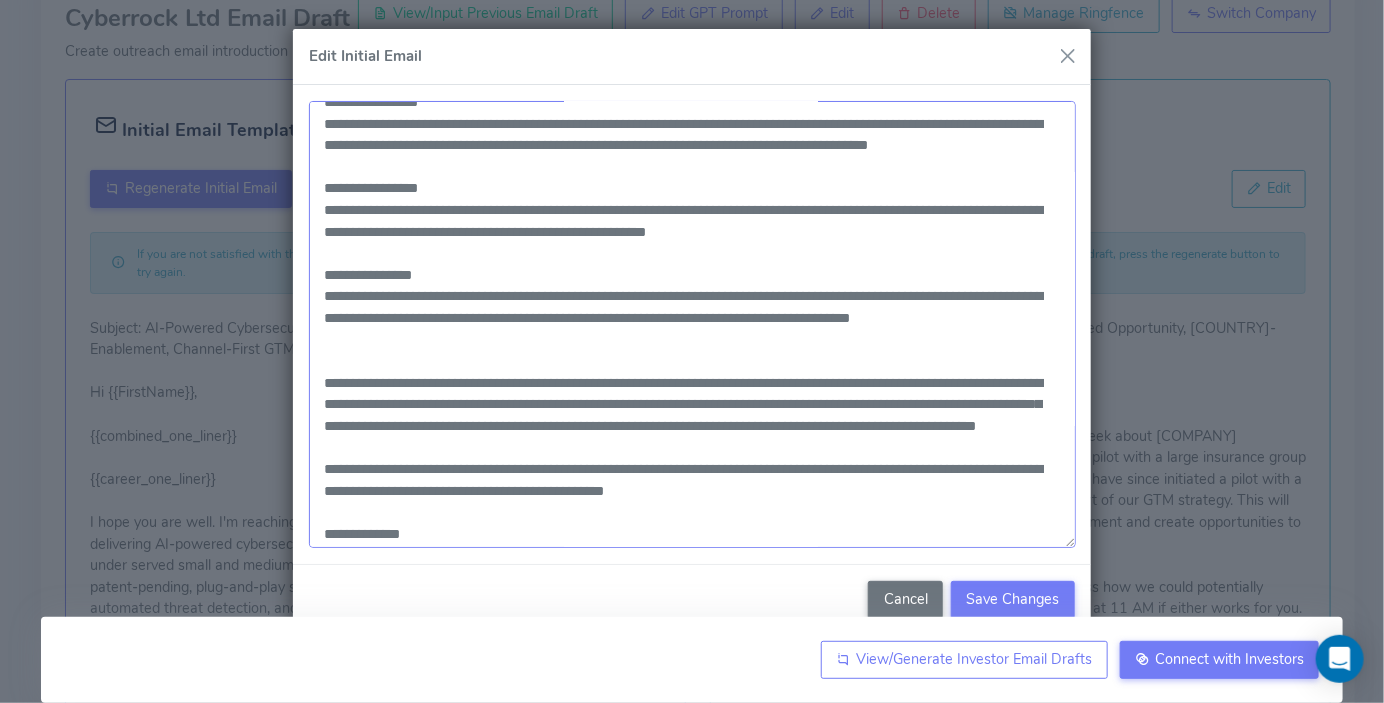 scroll, scrollTop: 959, scrollLeft: 0, axis: vertical 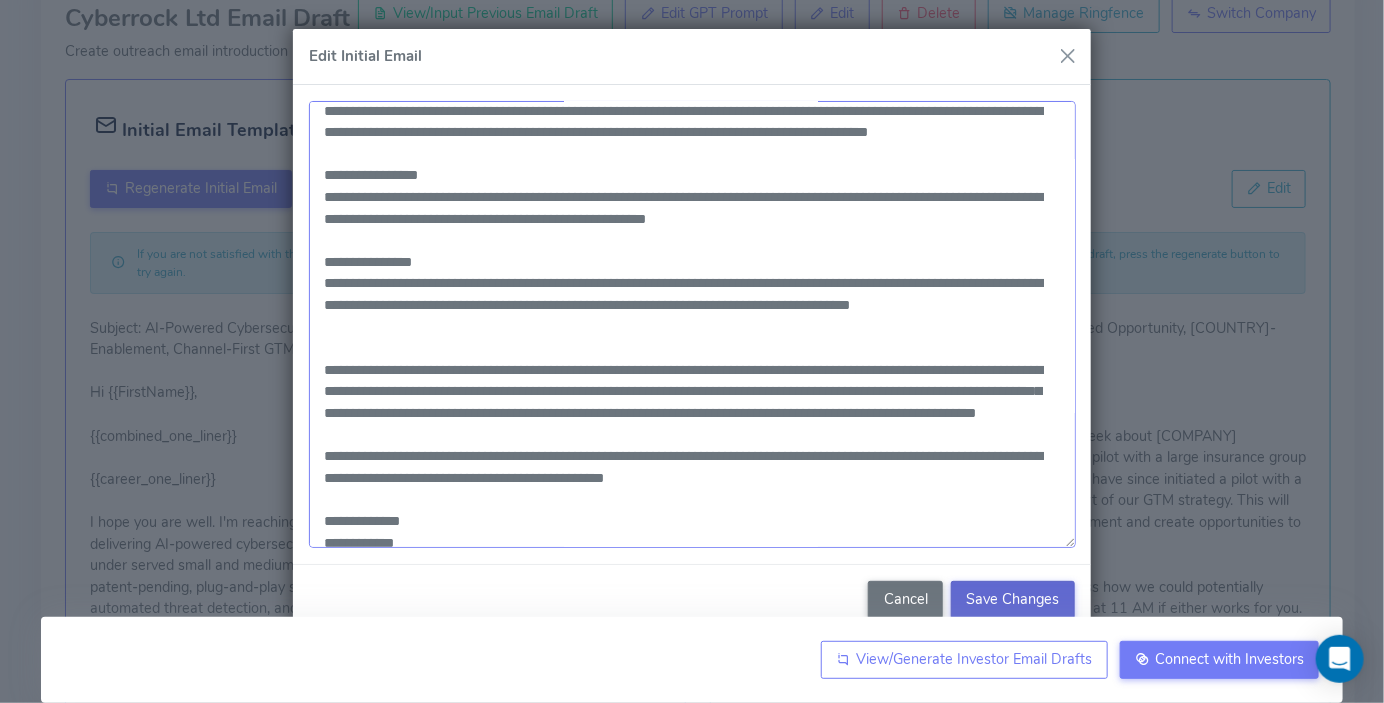 type on "**********" 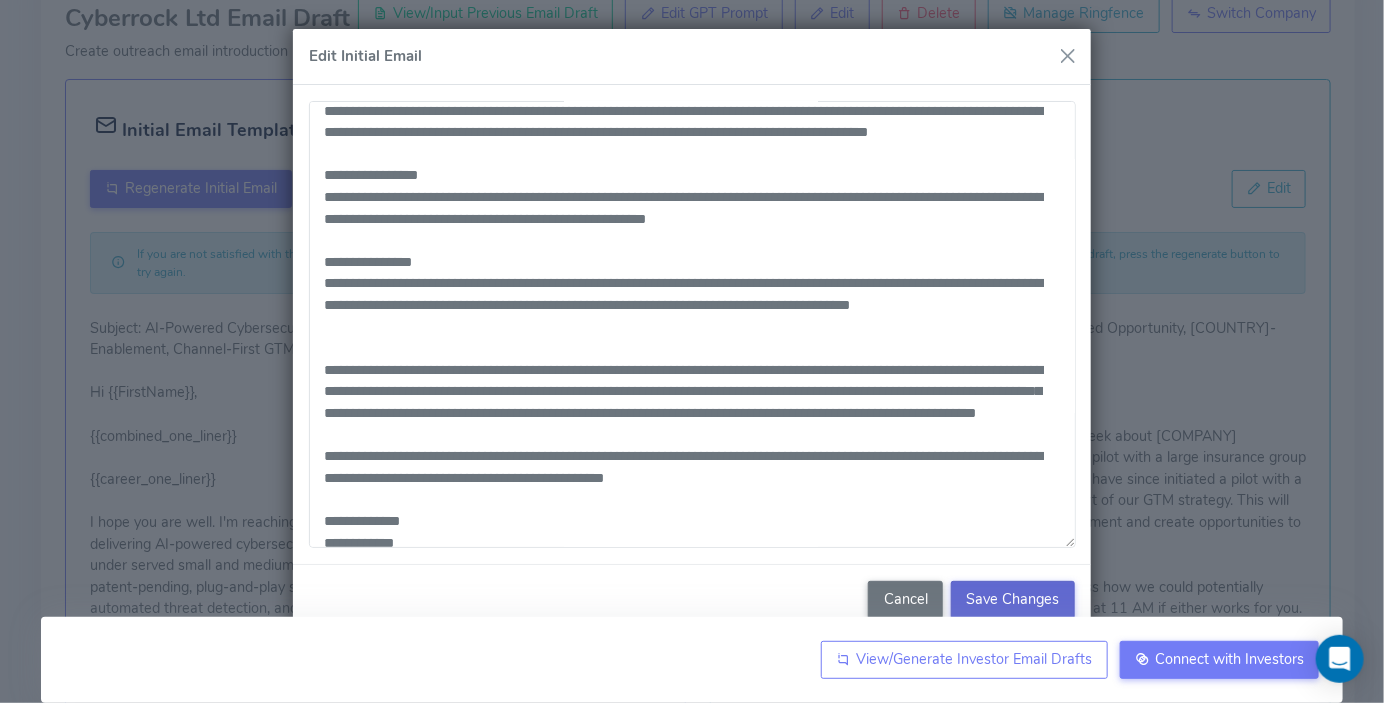 click on "Save Changes" at bounding box center [1013, 599] 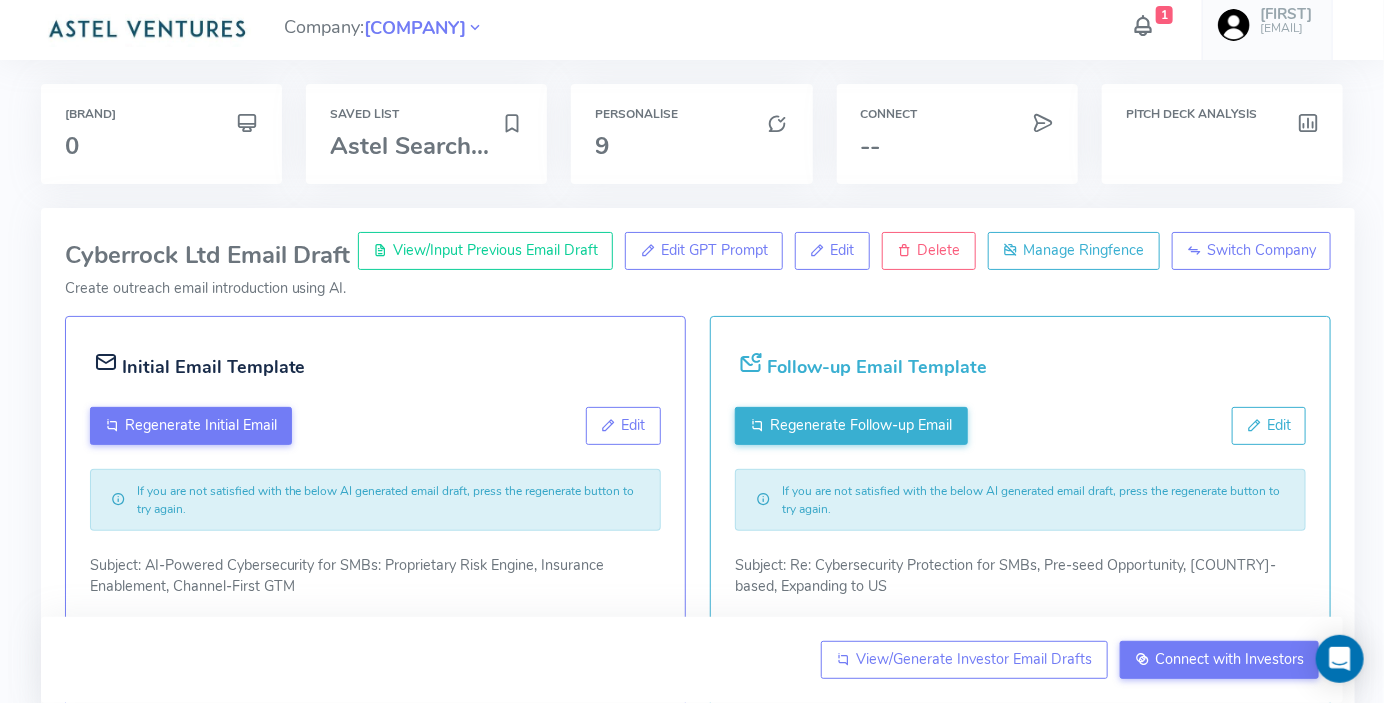 scroll, scrollTop: 0, scrollLeft: 0, axis: both 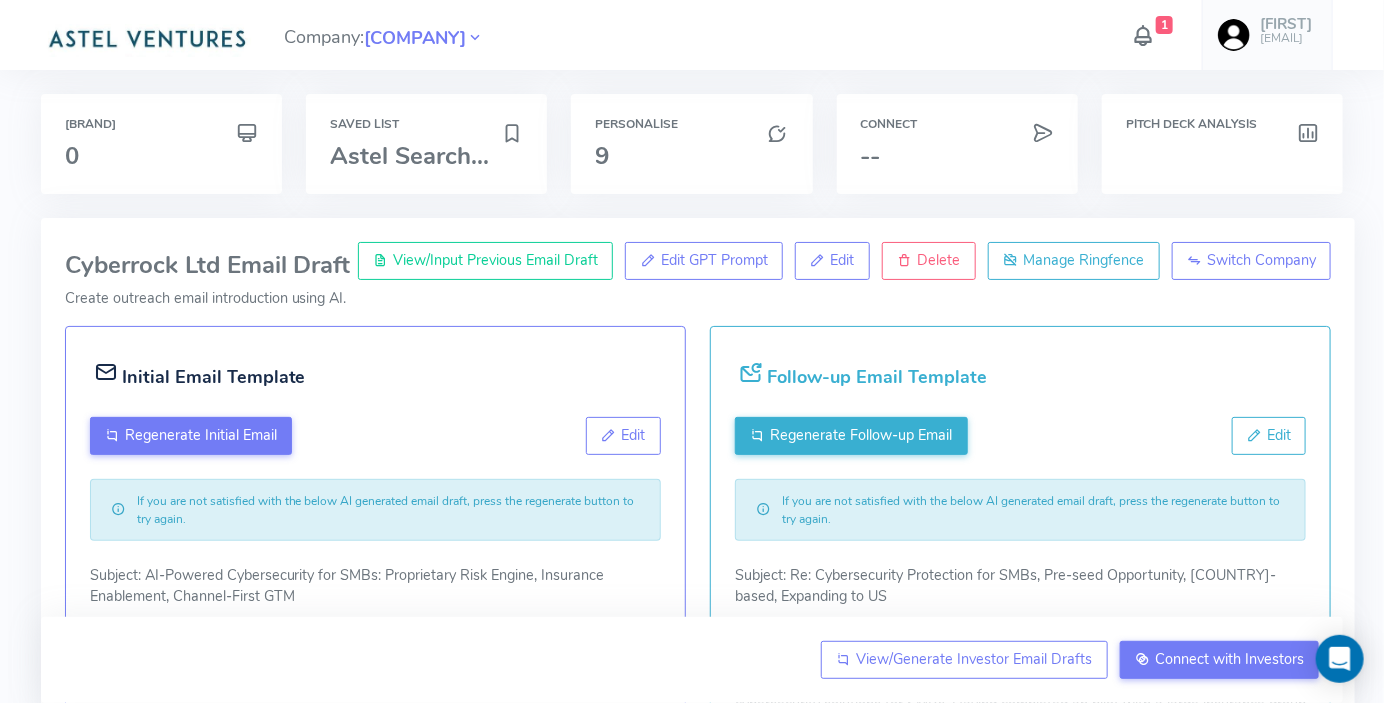 click at bounding box center [1143, 35] 